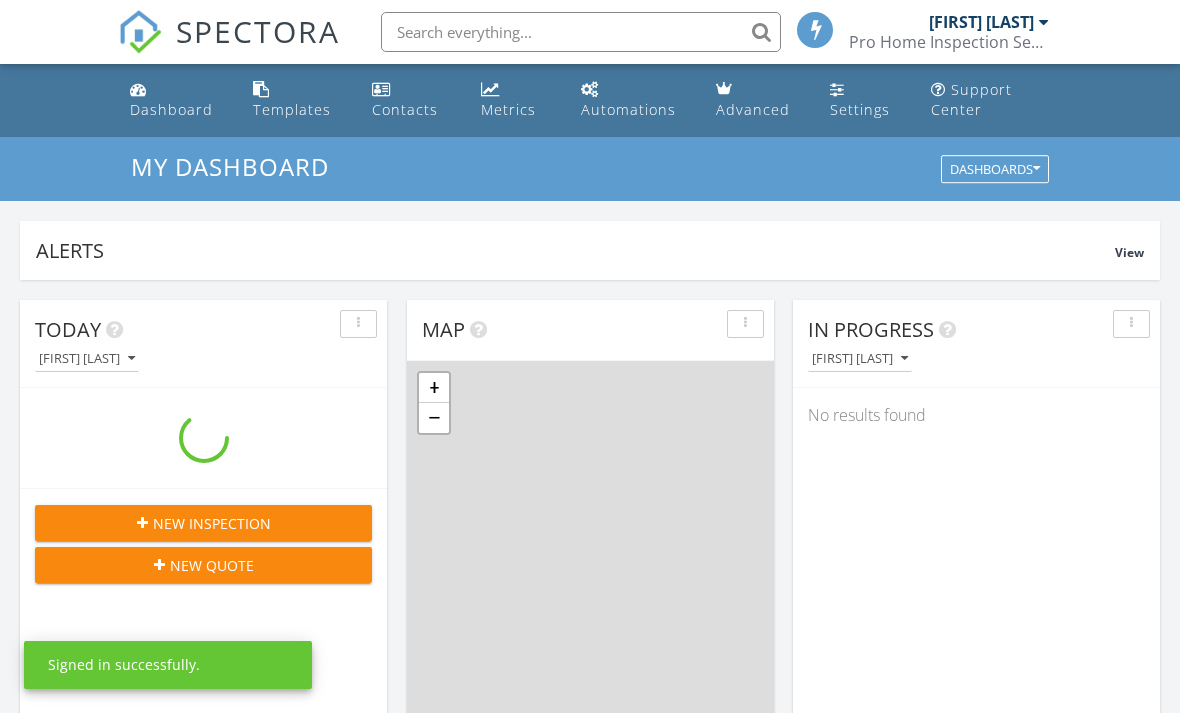 scroll, scrollTop: 0, scrollLeft: 0, axis: both 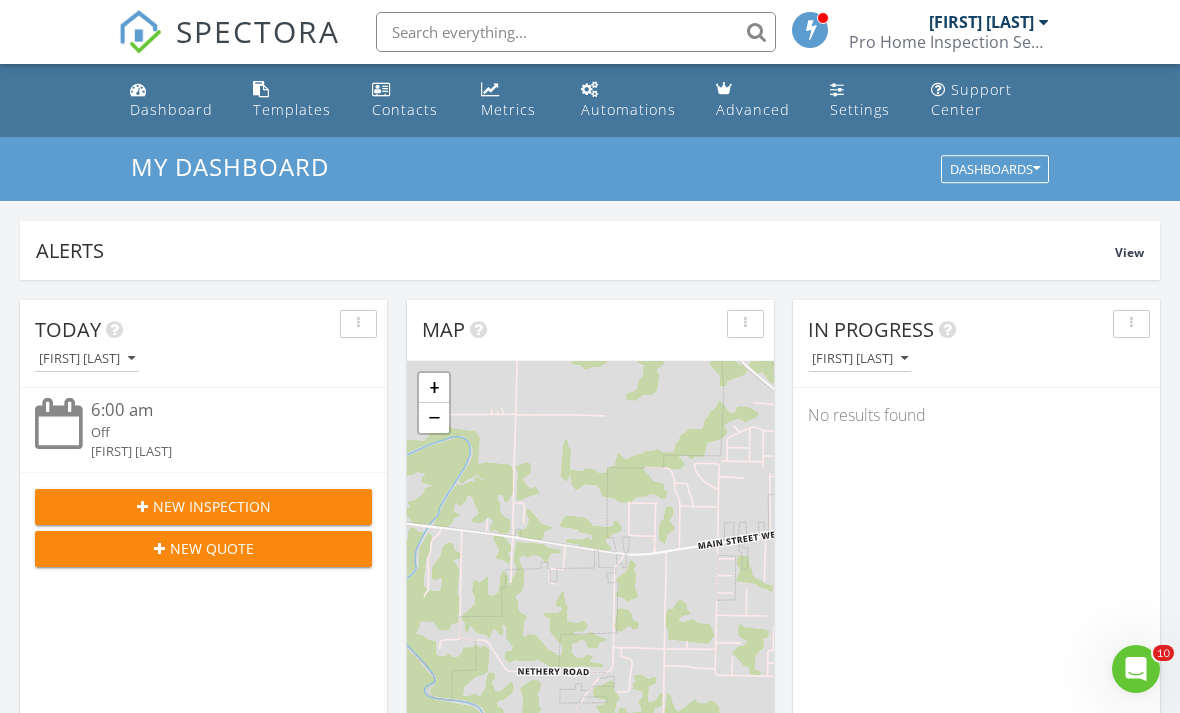 click at bounding box center [576, 32] 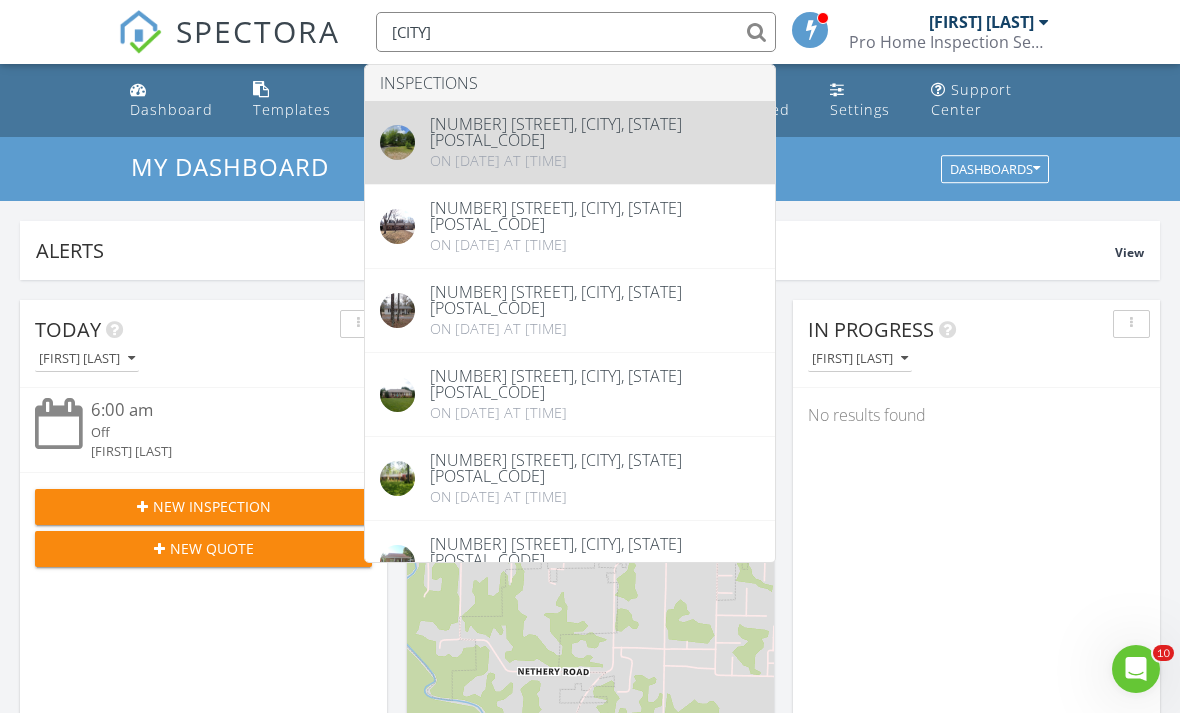 type on "Moulton" 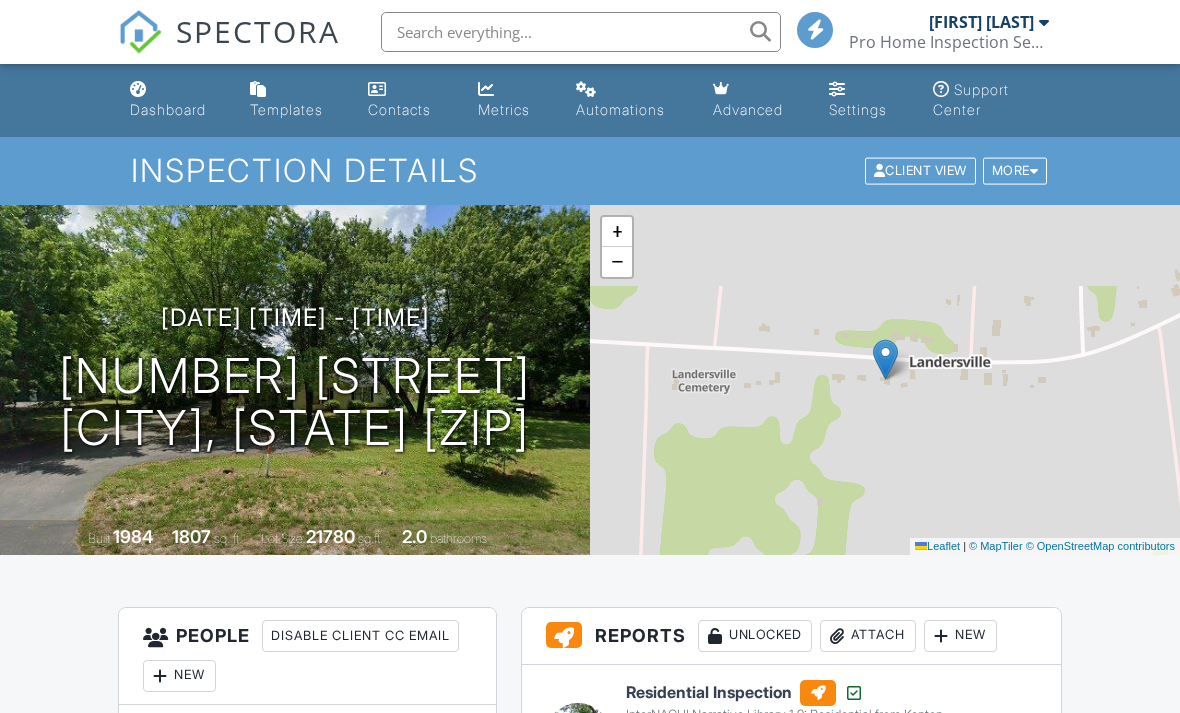 scroll, scrollTop: 0, scrollLeft: 0, axis: both 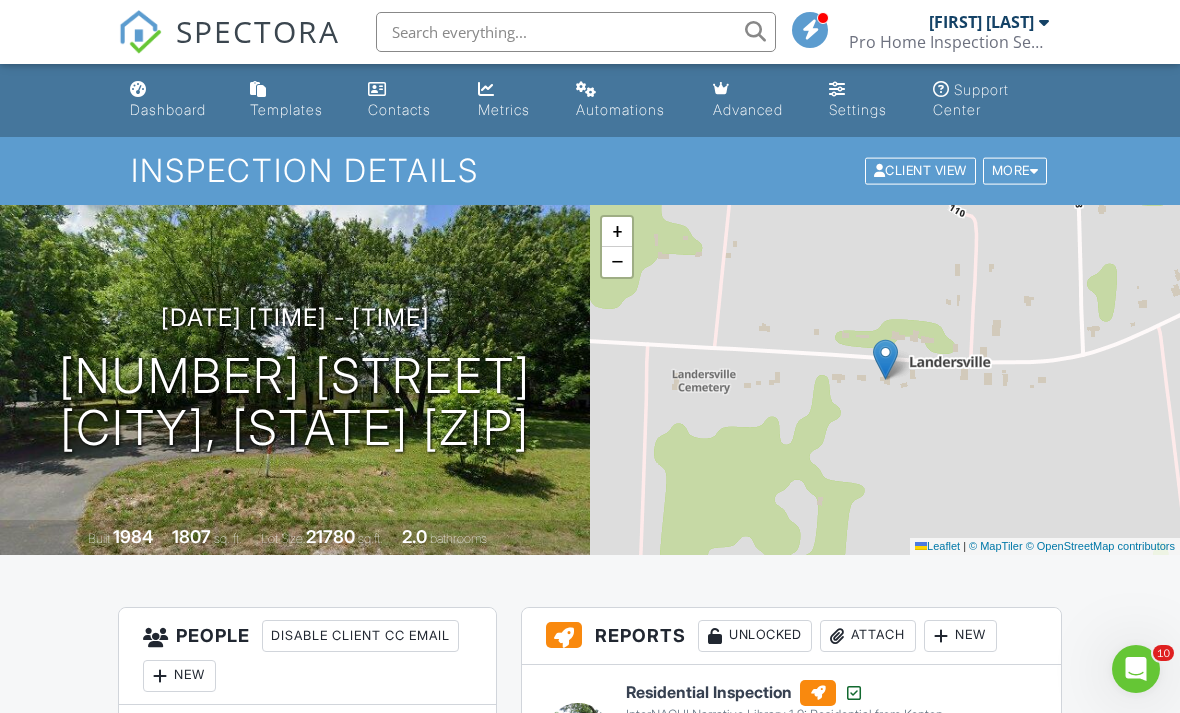 click on "Dashboard" at bounding box center [168, 109] 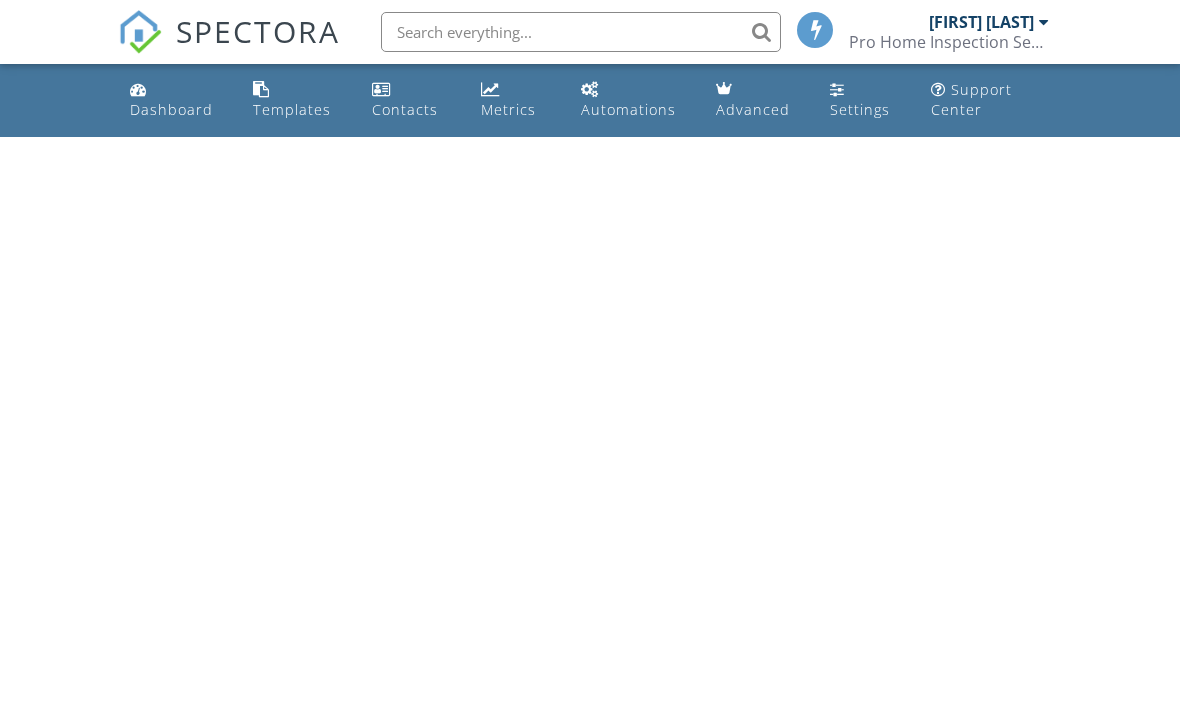 scroll, scrollTop: 0, scrollLeft: 0, axis: both 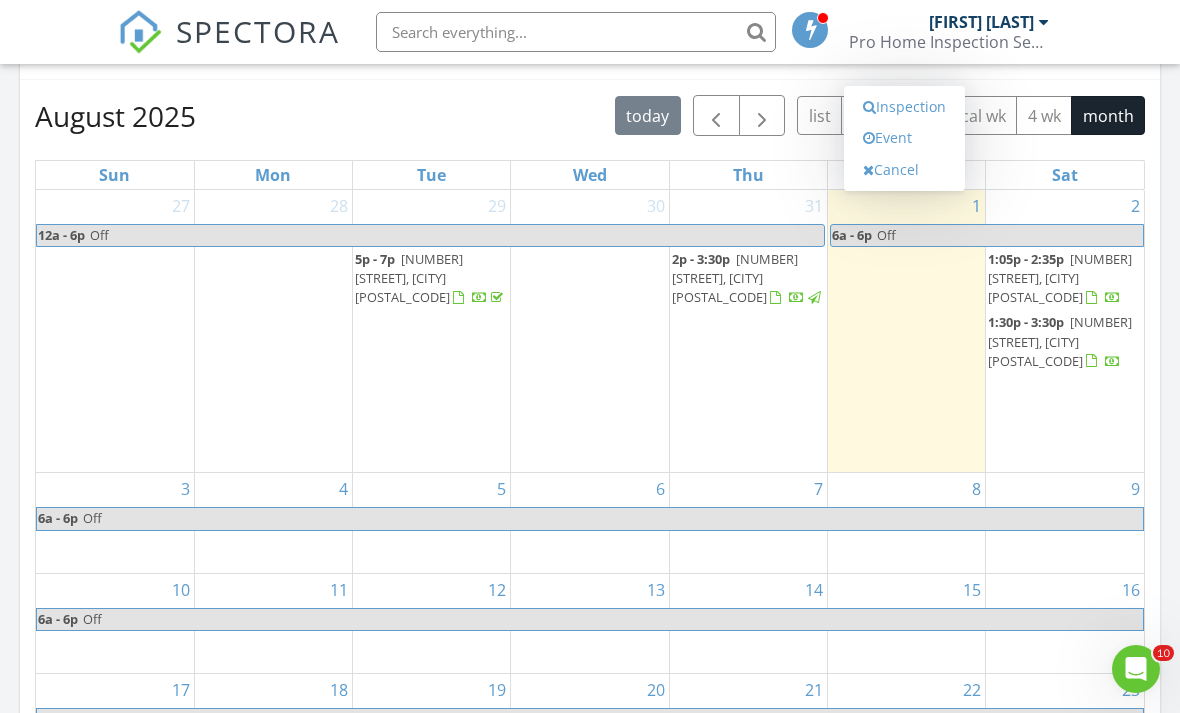 click on "Inspection" at bounding box center (904, 107) 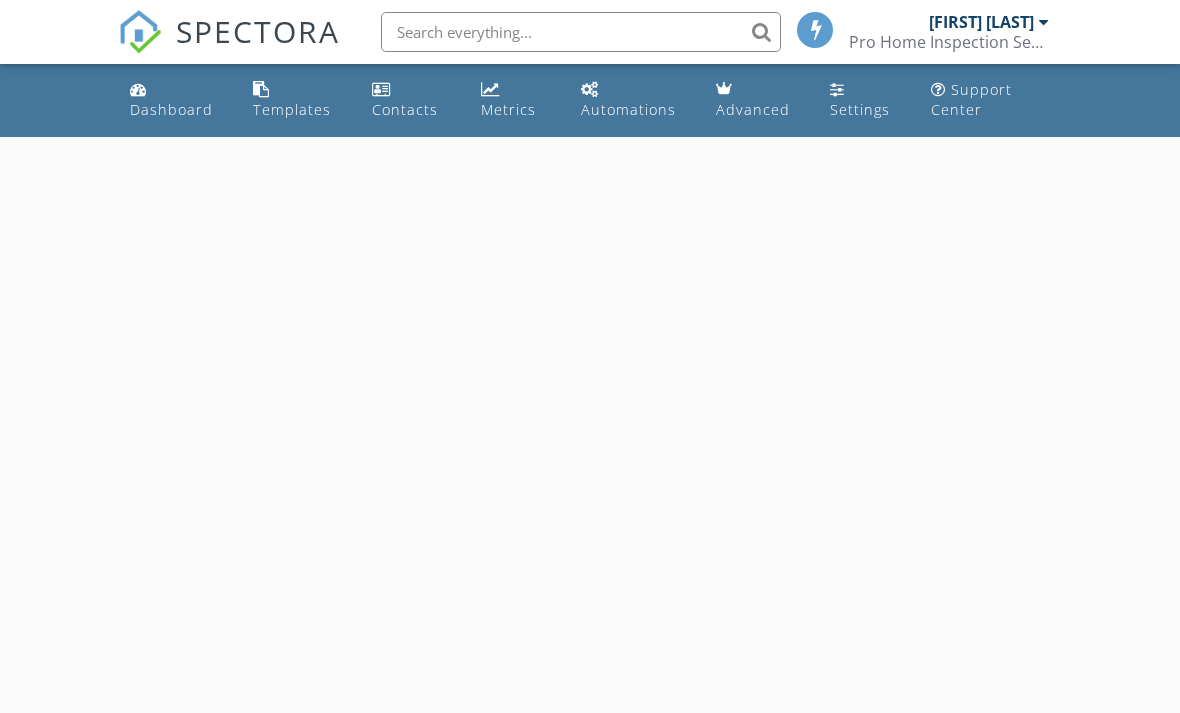 scroll, scrollTop: 0, scrollLeft: 0, axis: both 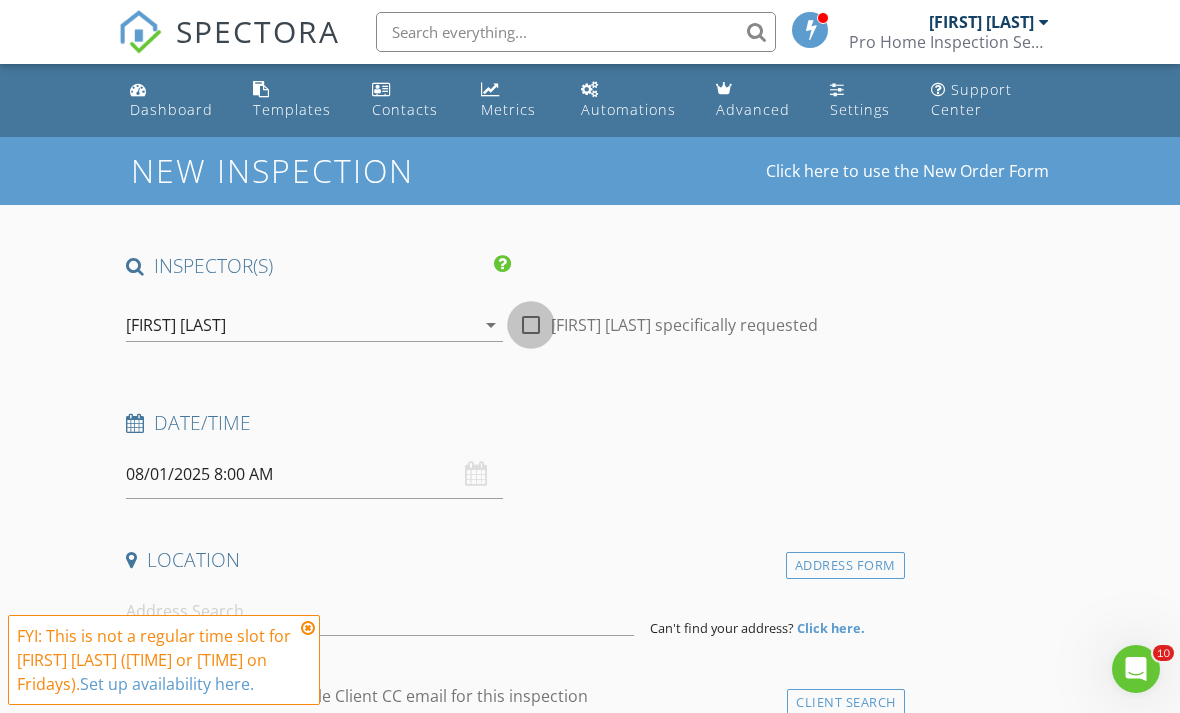 click at bounding box center [531, 325] 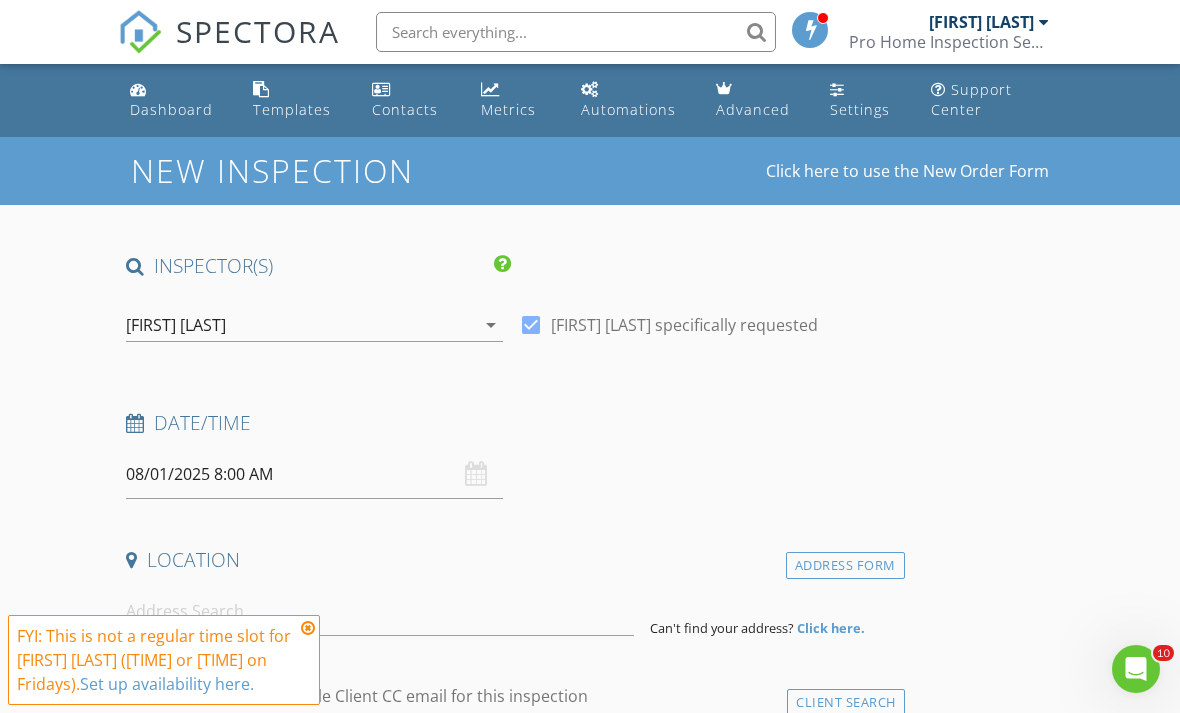 click on "08/01/2025 8:00 AM" at bounding box center (314, 474) 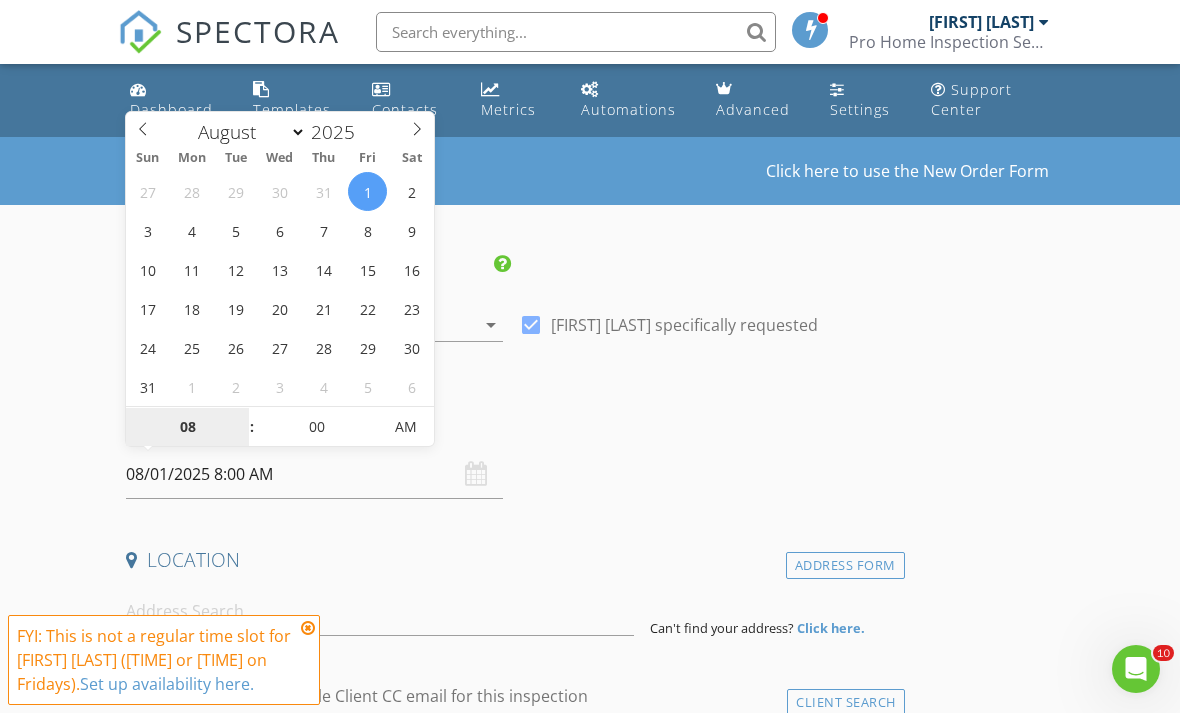click on "08" at bounding box center (187, 428) 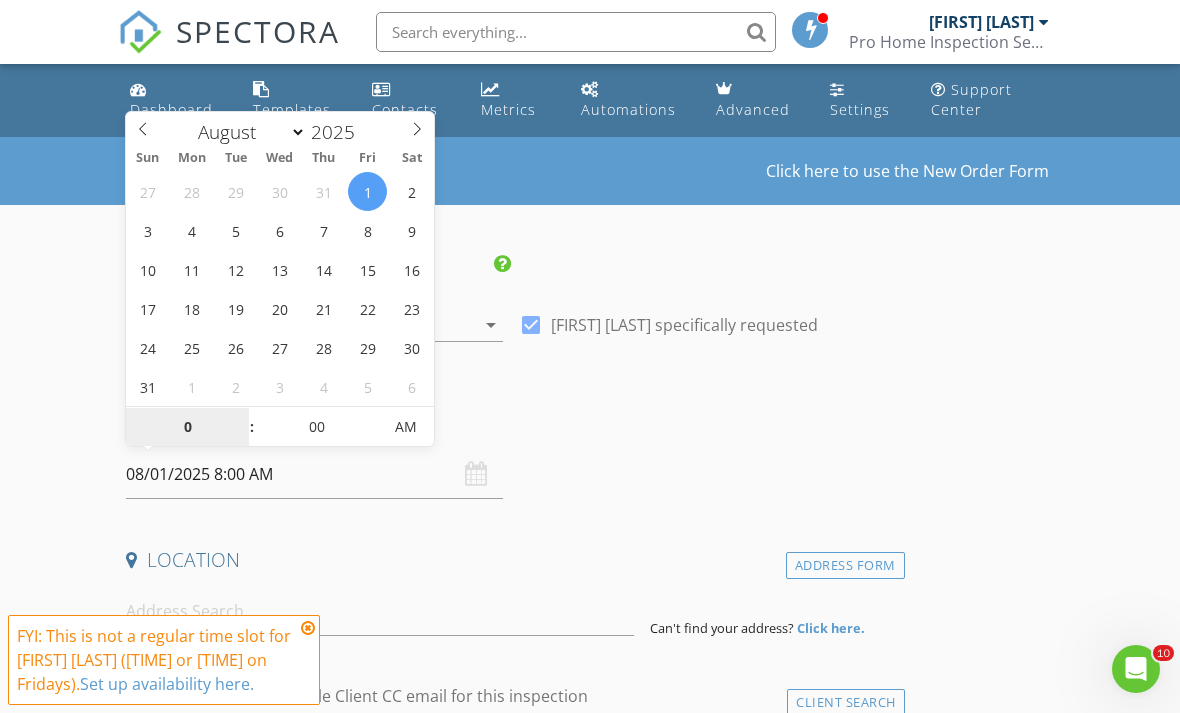 type on "04" 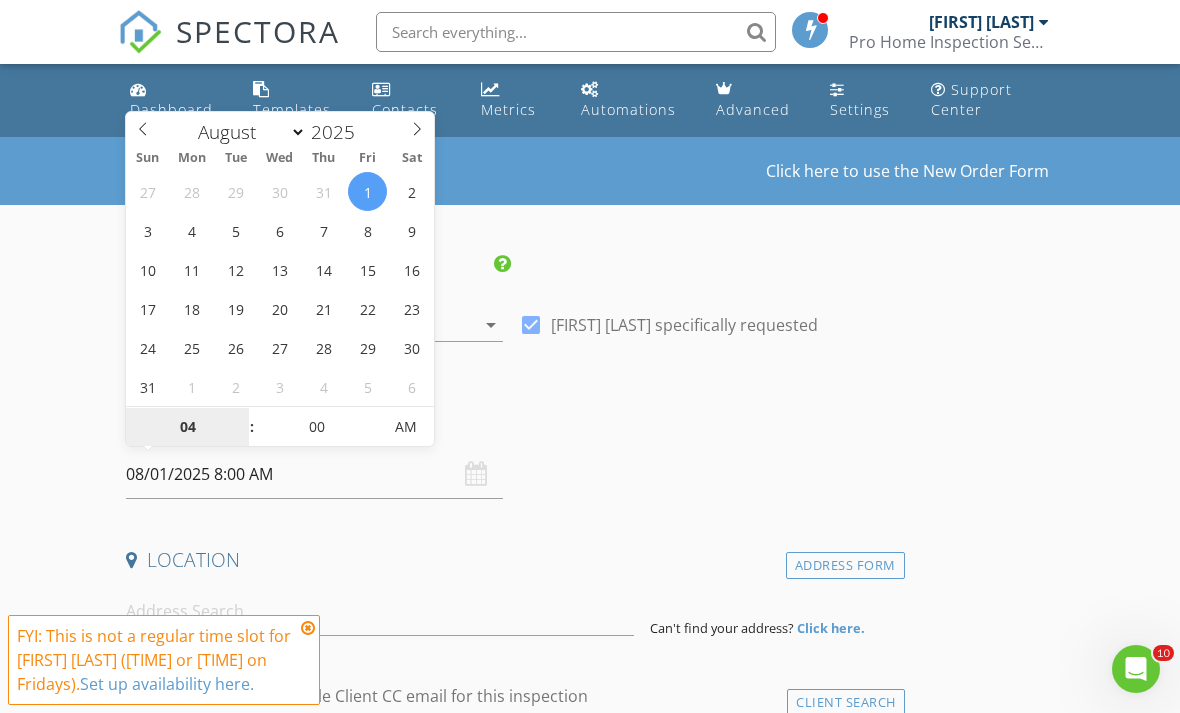 type on "08/01/2025 4:00 PM" 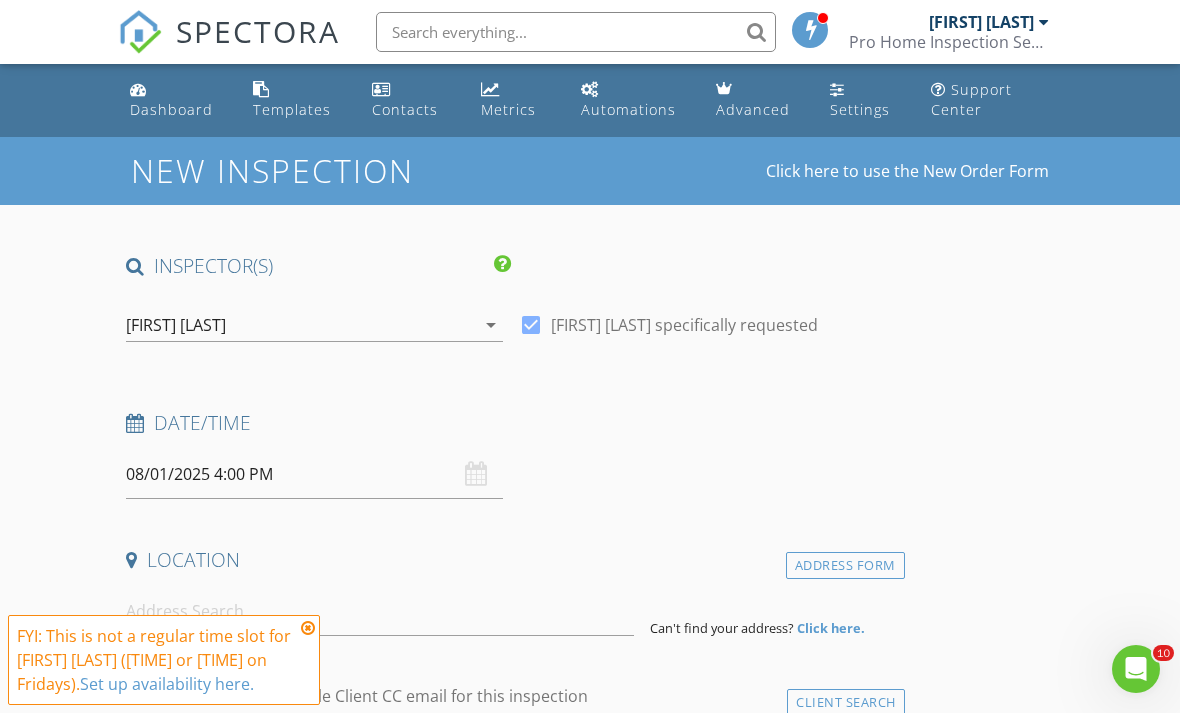 click on "New Inspection
Click here to use the New Order Form
INSPECTOR(S)
check_box   Joshua Trotter   PRIMARY   Joshua Trotter arrow_drop_down   check_box Joshua Trotter specifically requested
Date/Time
08/01/2025 4:00 PM
Location
Address Form       Can't find your address?   Click here.
client
check_box Enable Client CC email for this inspection   Client Search     check_box_outline_blank Client is a Company/Organization     First Name   Last Name   Email   CC Email   Phone           Notes   Private Notes
ADD ADDITIONAL client
SERVICES
check_box_outline_blank   Condo/Townhome   check_box_outline_blank   New Construction   check_box_outline_blank   Pool Inspection   check_box_outline_blank   Online Processing   check_box_outline_blank   Residential Home Inspection" at bounding box center (590, 1731) 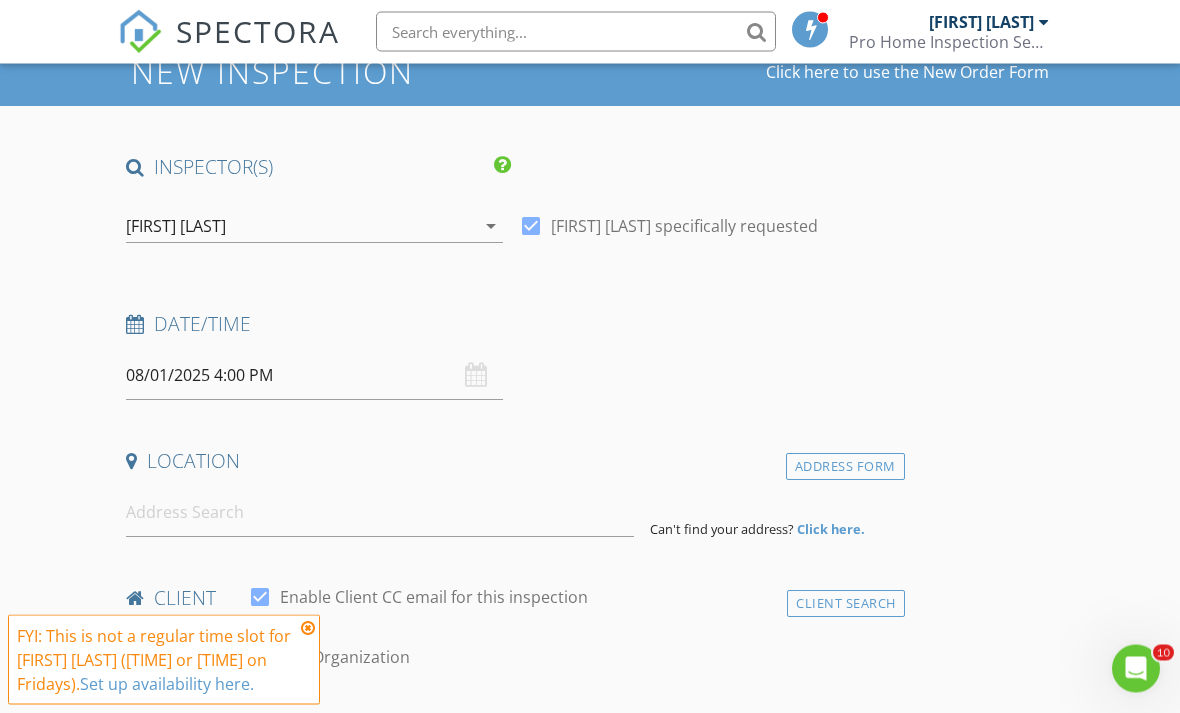 scroll, scrollTop: 101, scrollLeft: 0, axis: vertical 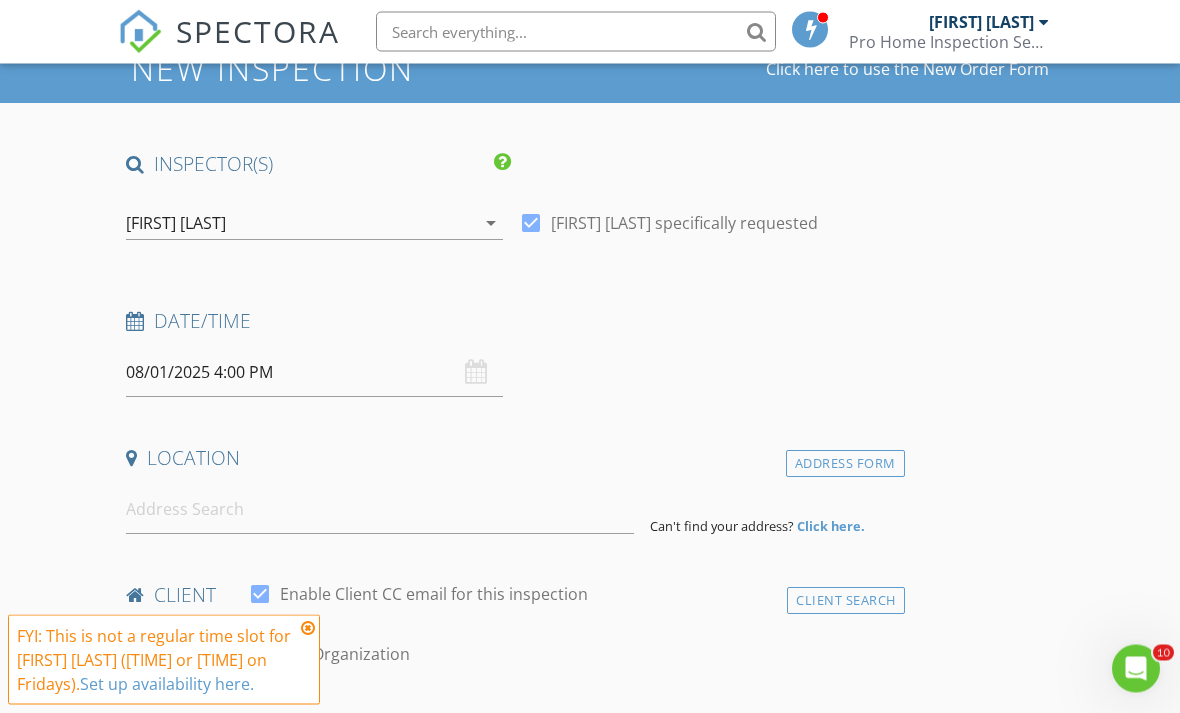 click at bounding box center (308, 628) 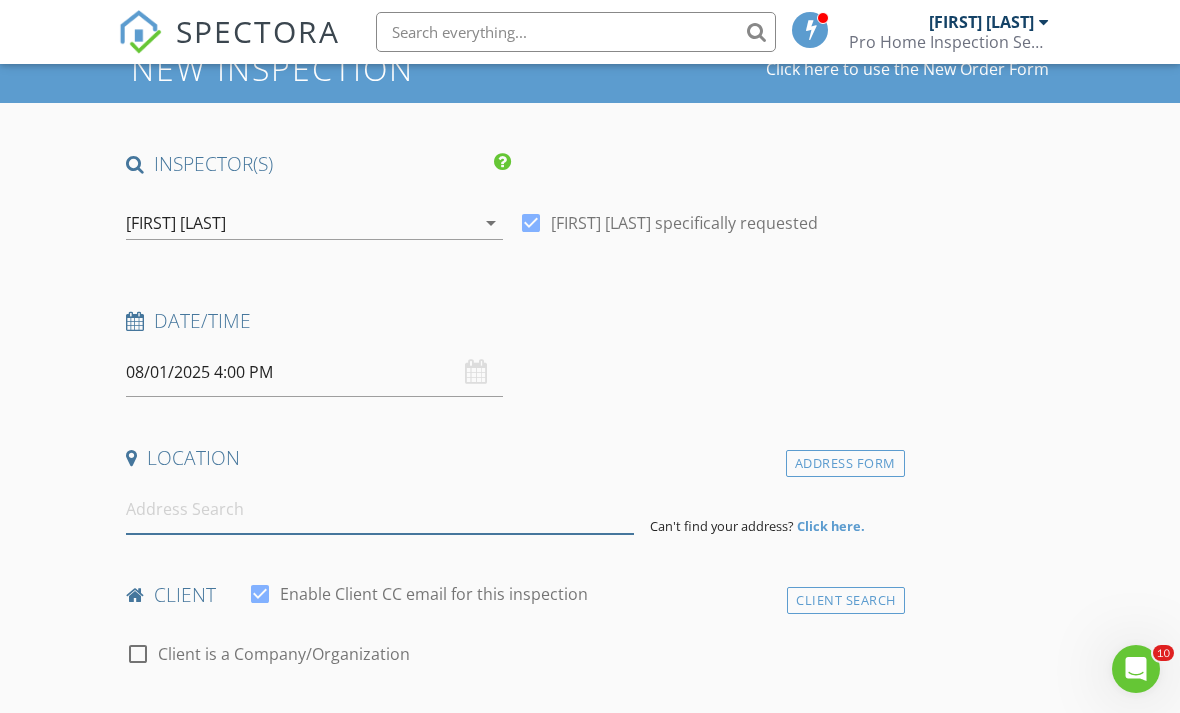 click at bounding box center [380, 509] 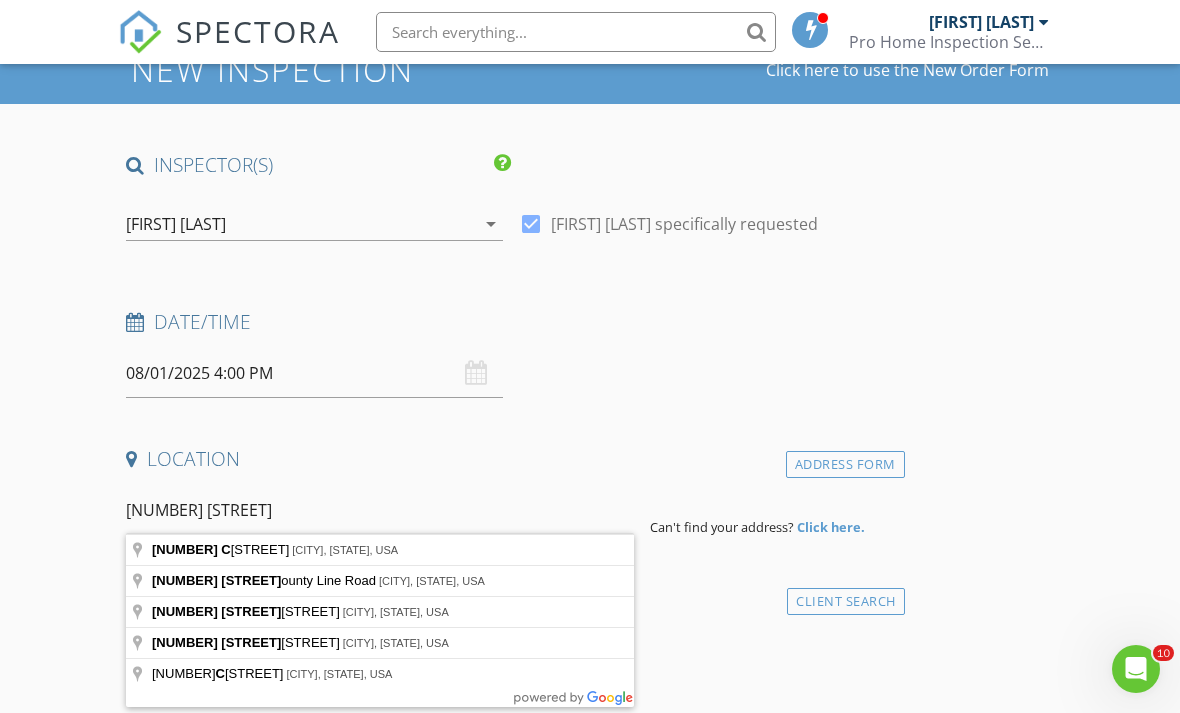 type on "7576 County Road 460, Moulton, AL, USA" 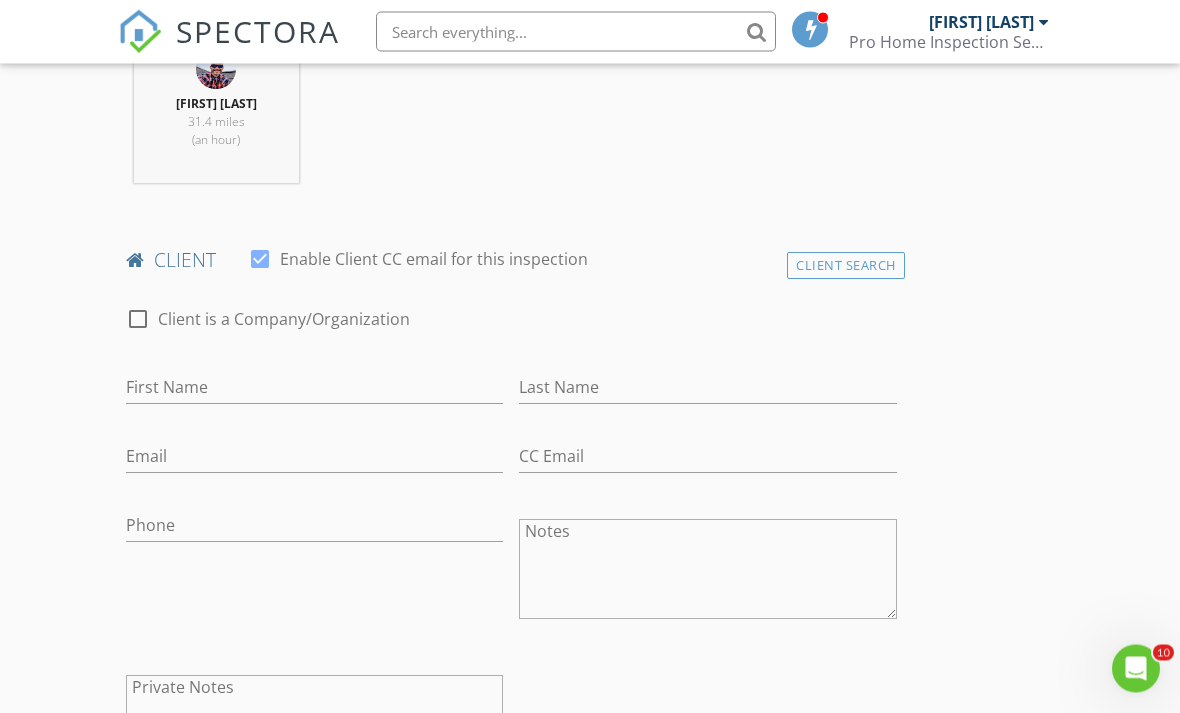 scroll, scrollTop: 846, scrollLeft: 0, axis: vertical 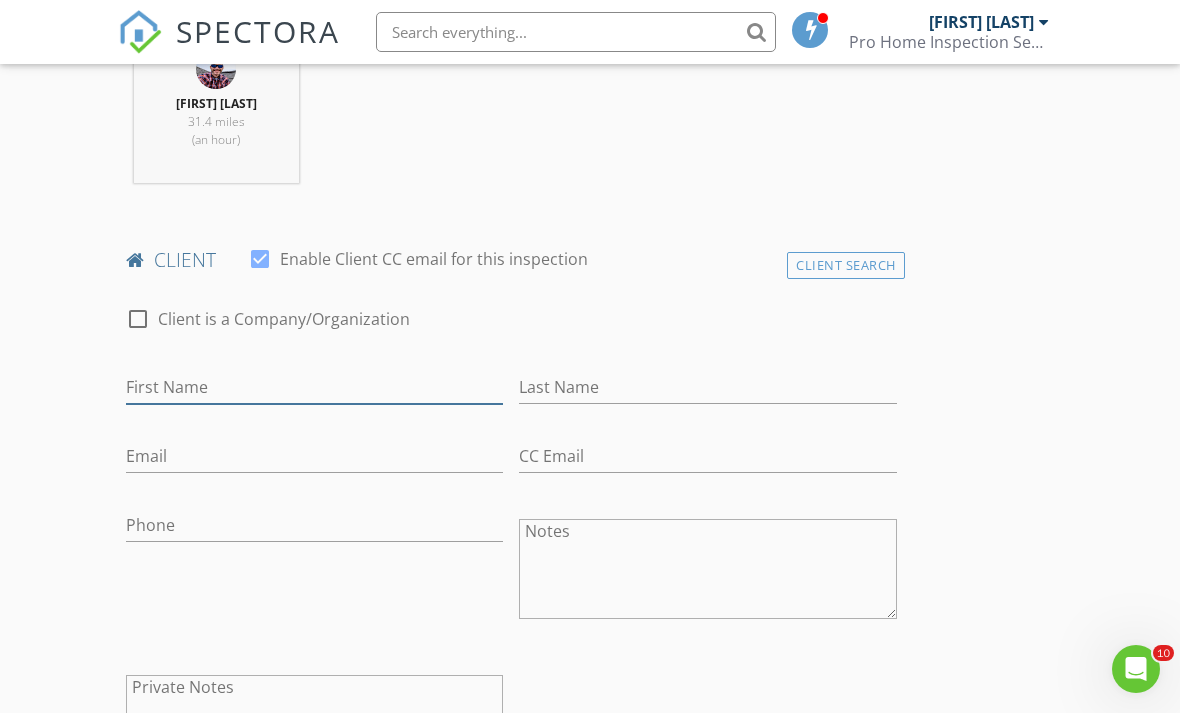 click on "First Name" at bounding box center (314, 387) 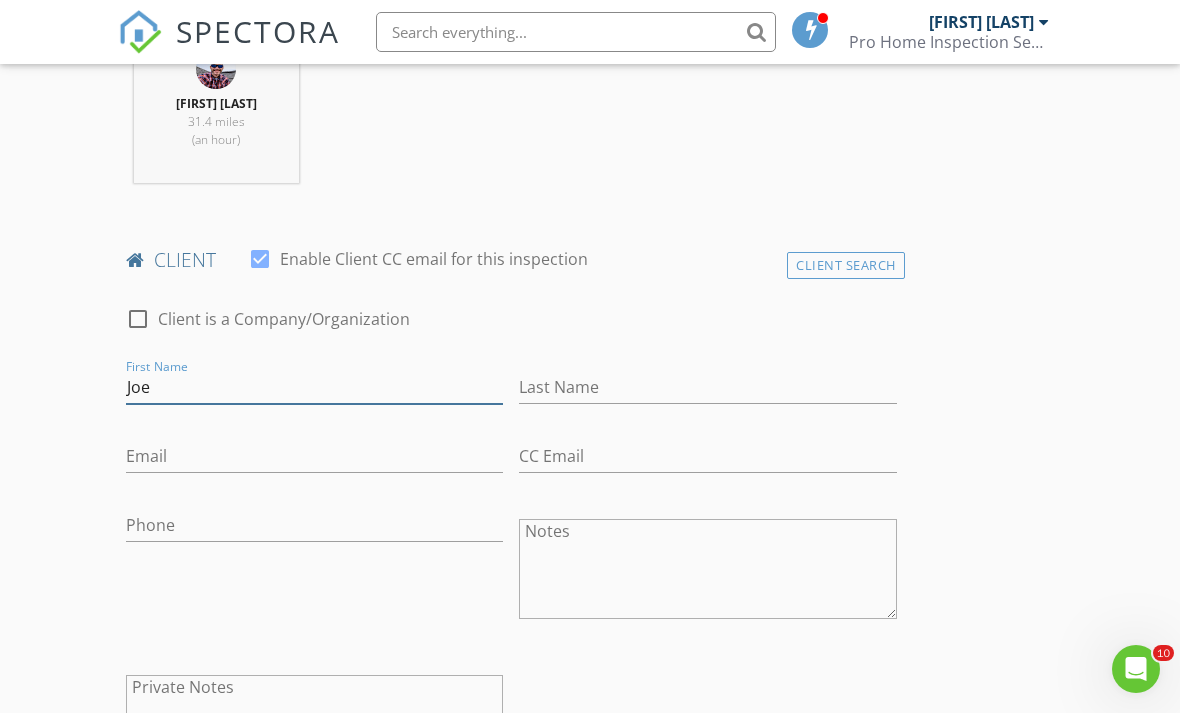 type on "Joe" 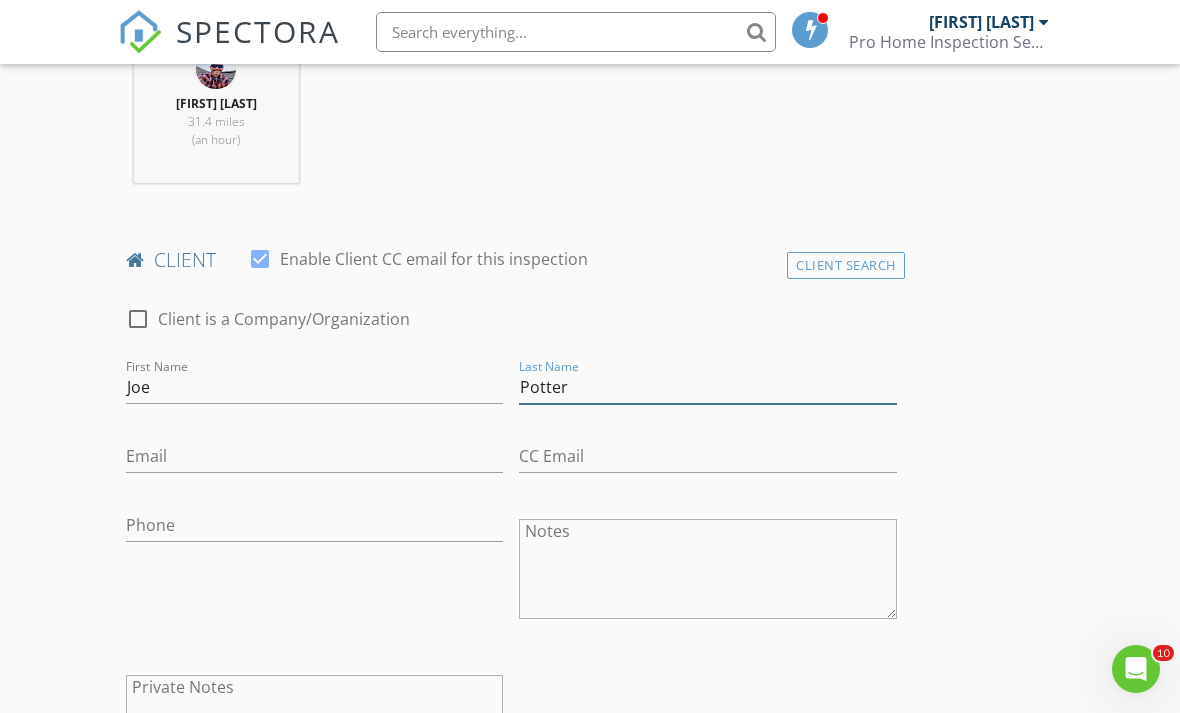 type on "Potter" 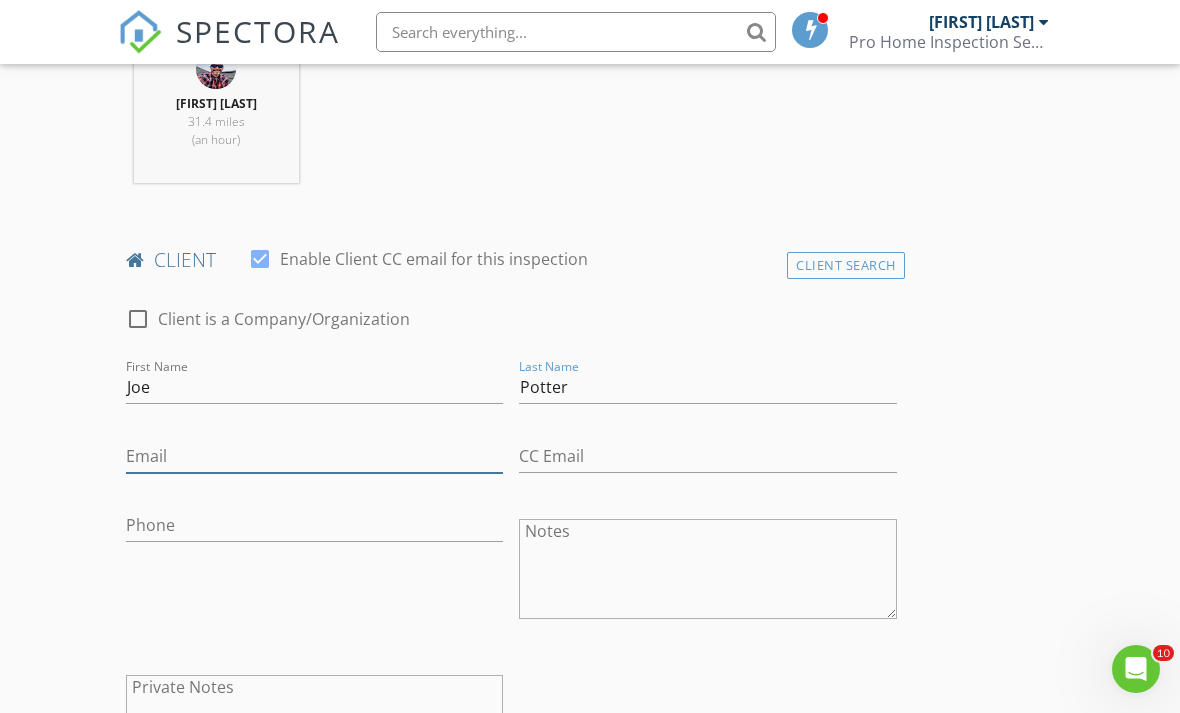 click on "Email" at bounding box center (314, 456) 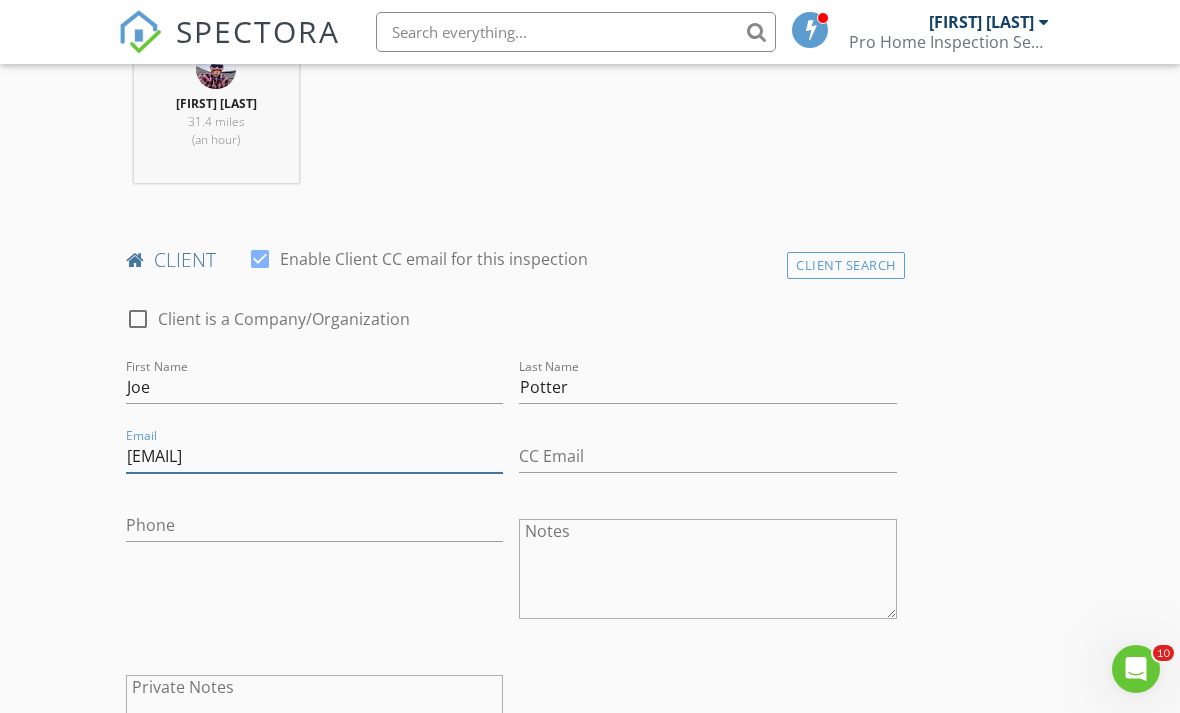 type on "joeotter50@msn.com" 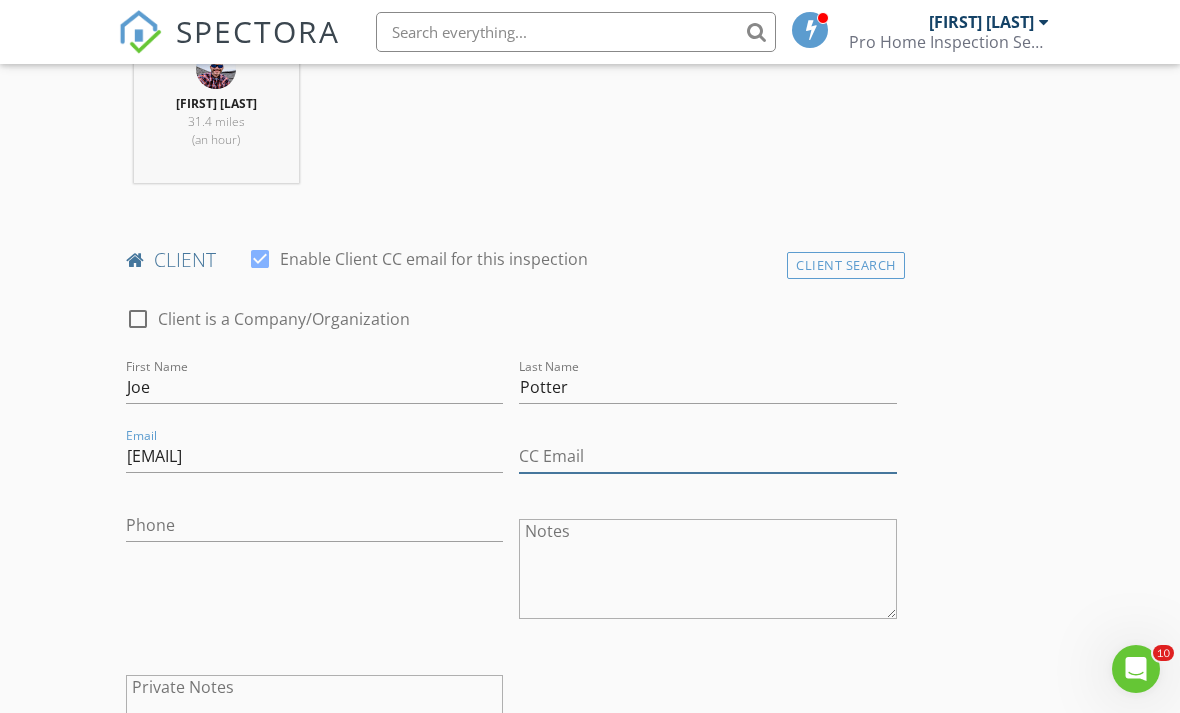 click on "CC Email" at bounding box center (707, 456) 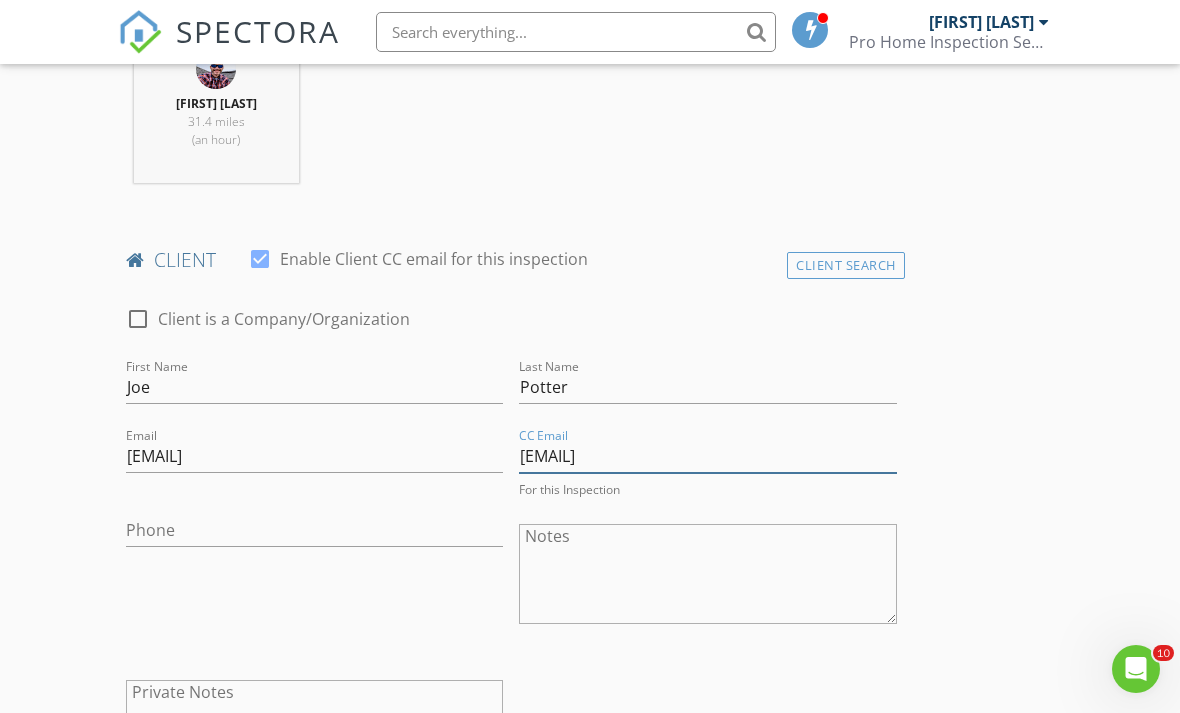 type on "[EMAIL]" 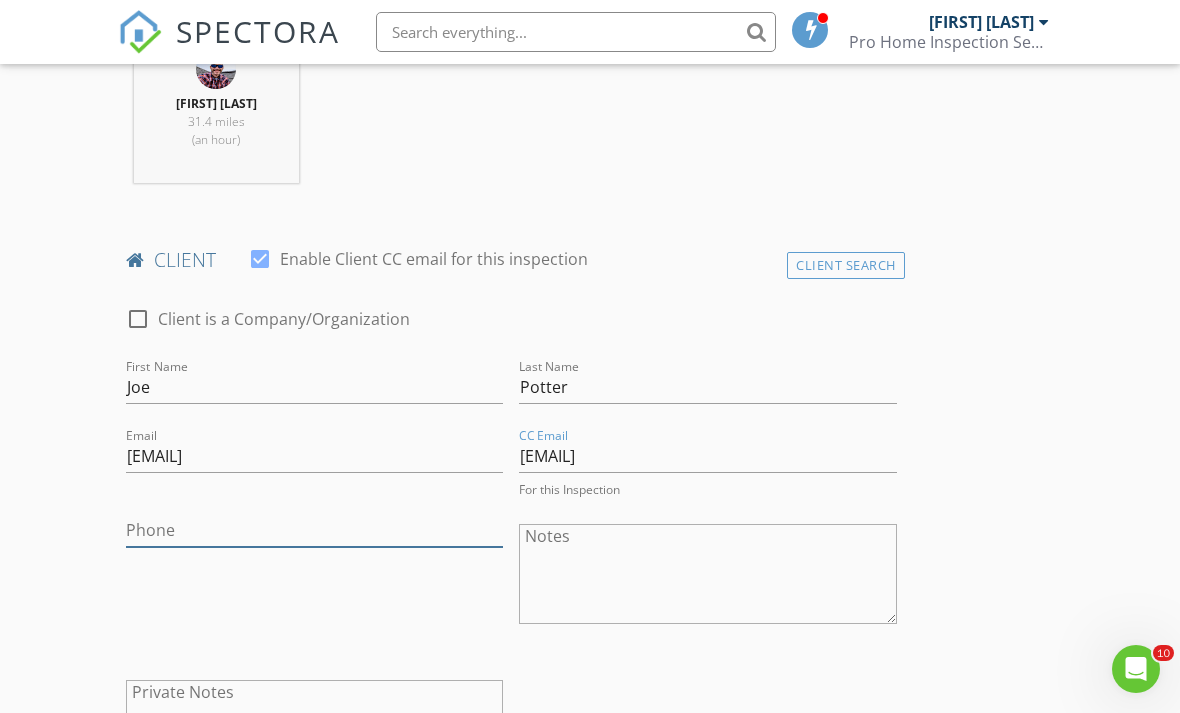 click on "Phone" at bounding box center [314, 530] 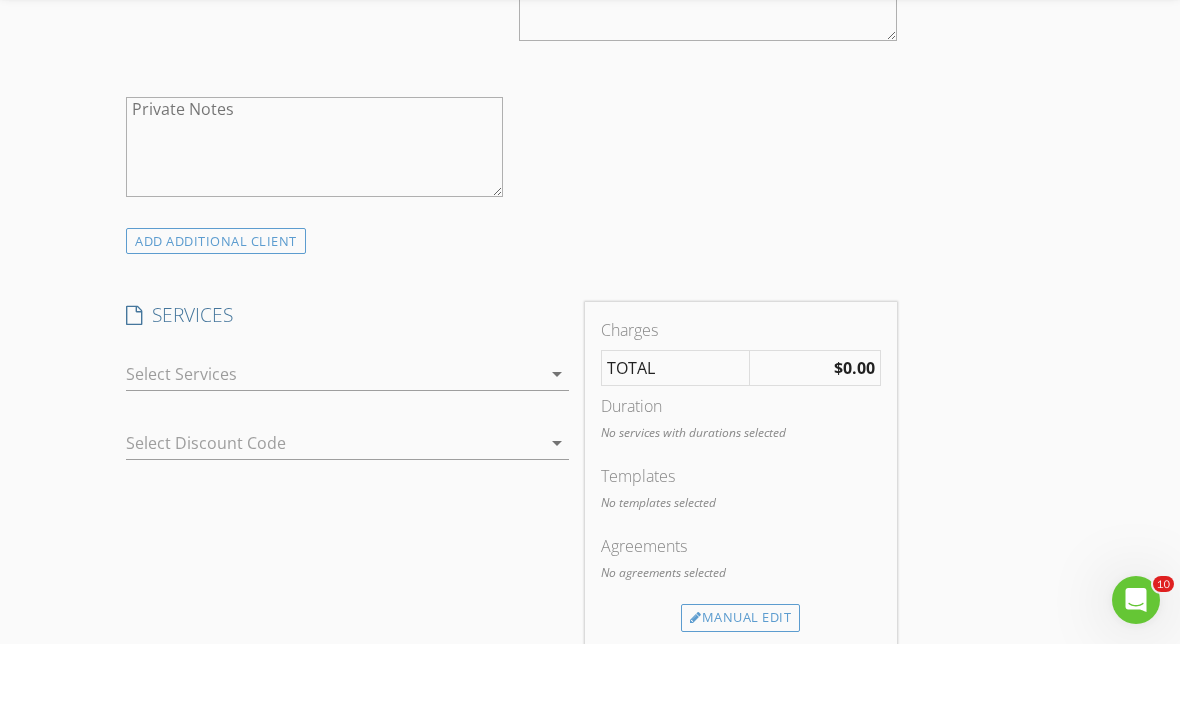 scroll, scrollTop: 1356, scrollLeft: 0, axis: vertical 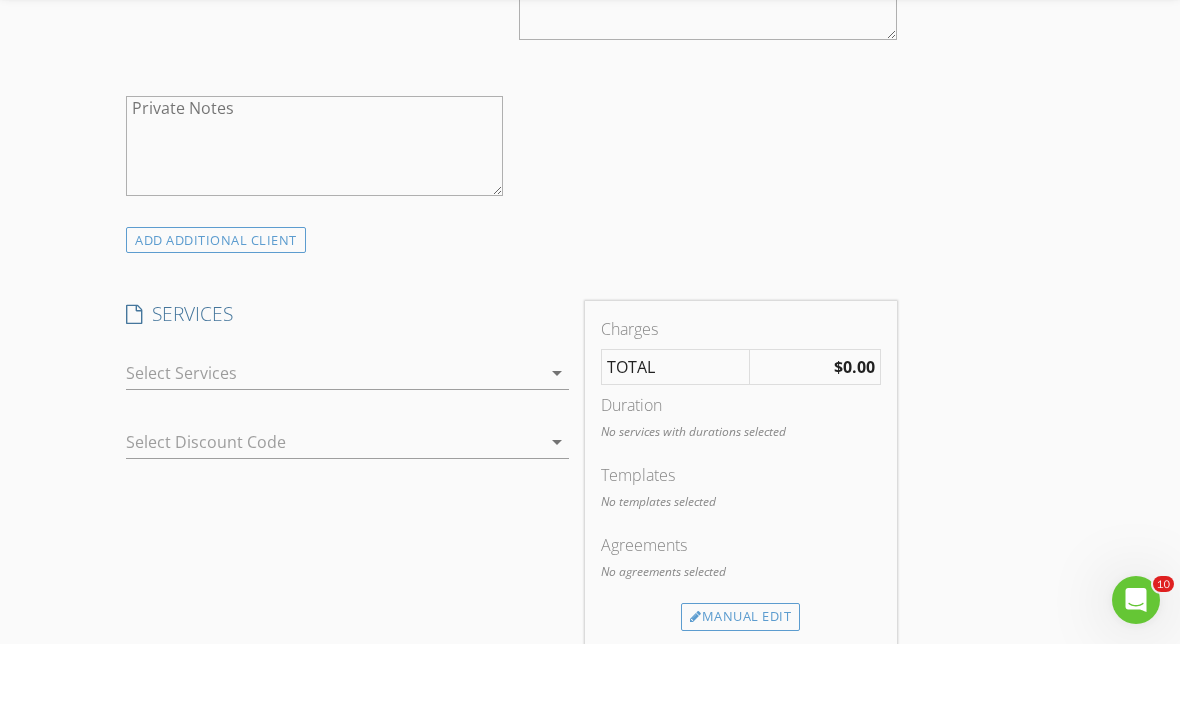 type on "[PHONE]" 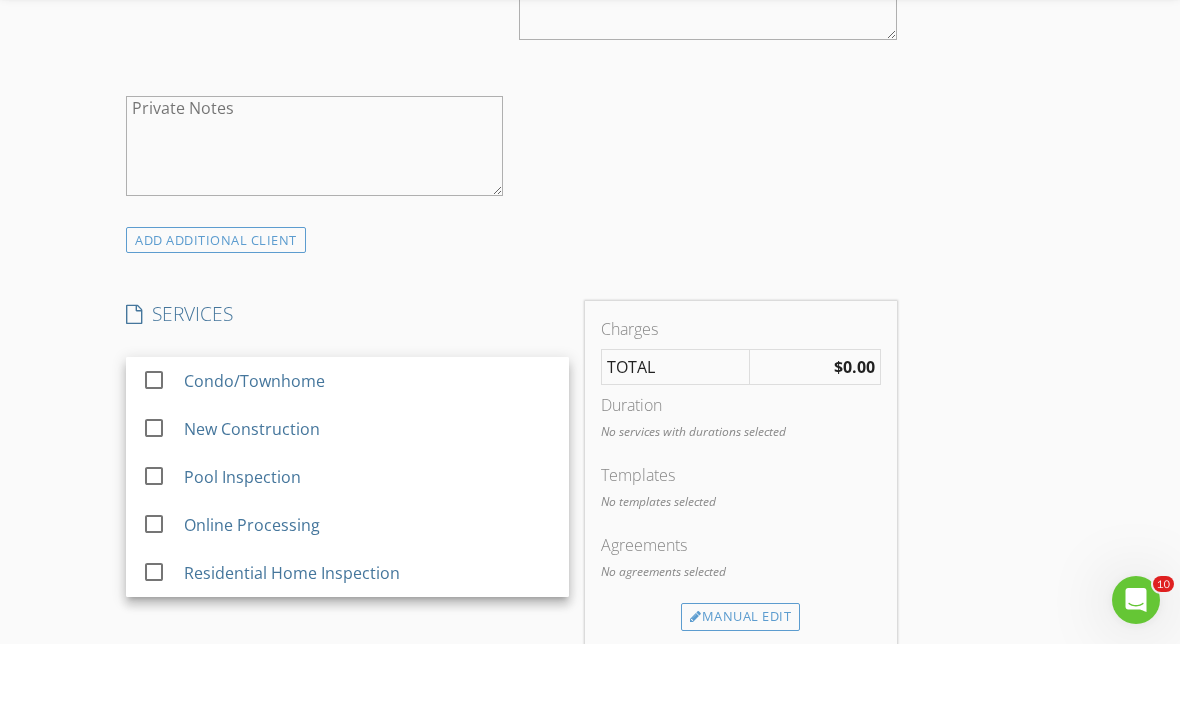 scroll, scrollTop: 1426, scrollLeft: 0, axis: vertical 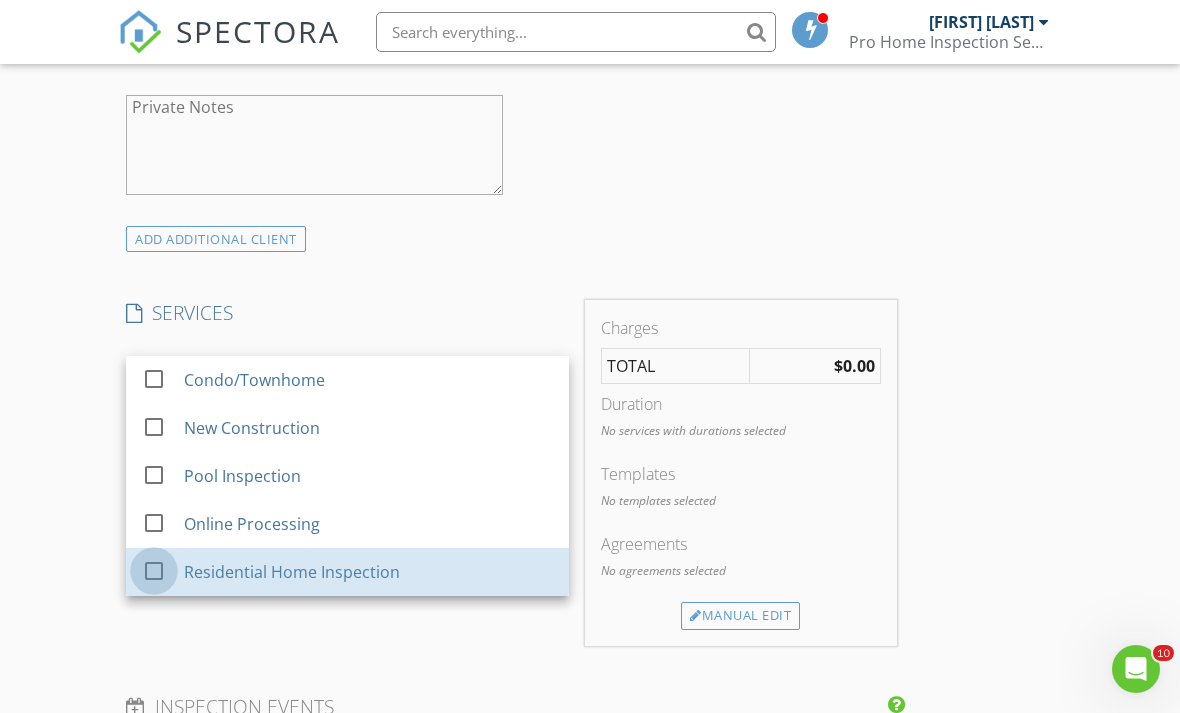 click at bounding box center (154, 571) 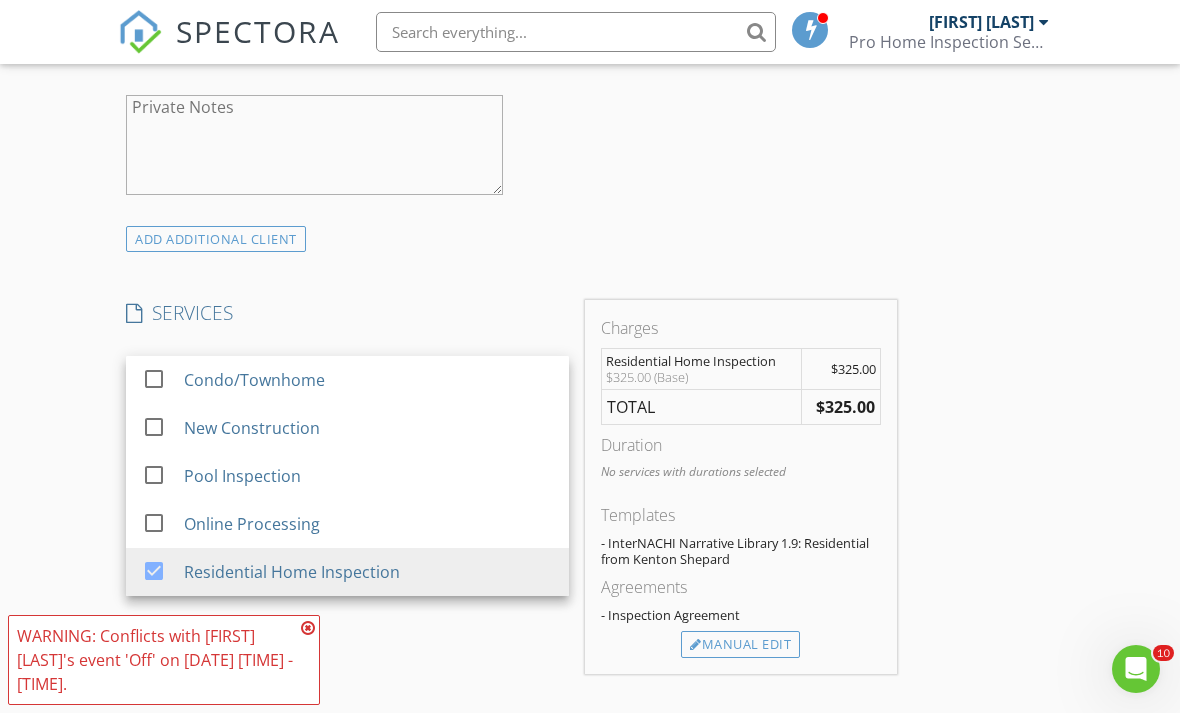 click on "Manual Edit" at bounding box center (740, 645) 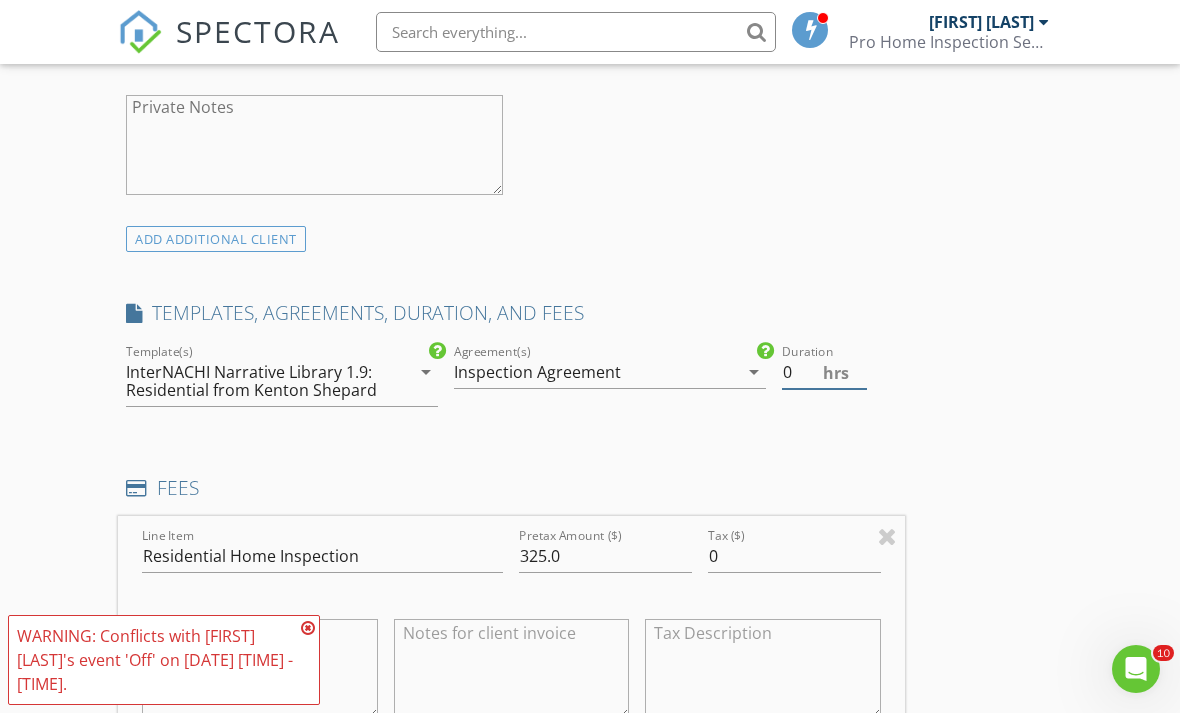 click on "0" at bounding box center (824, 372) 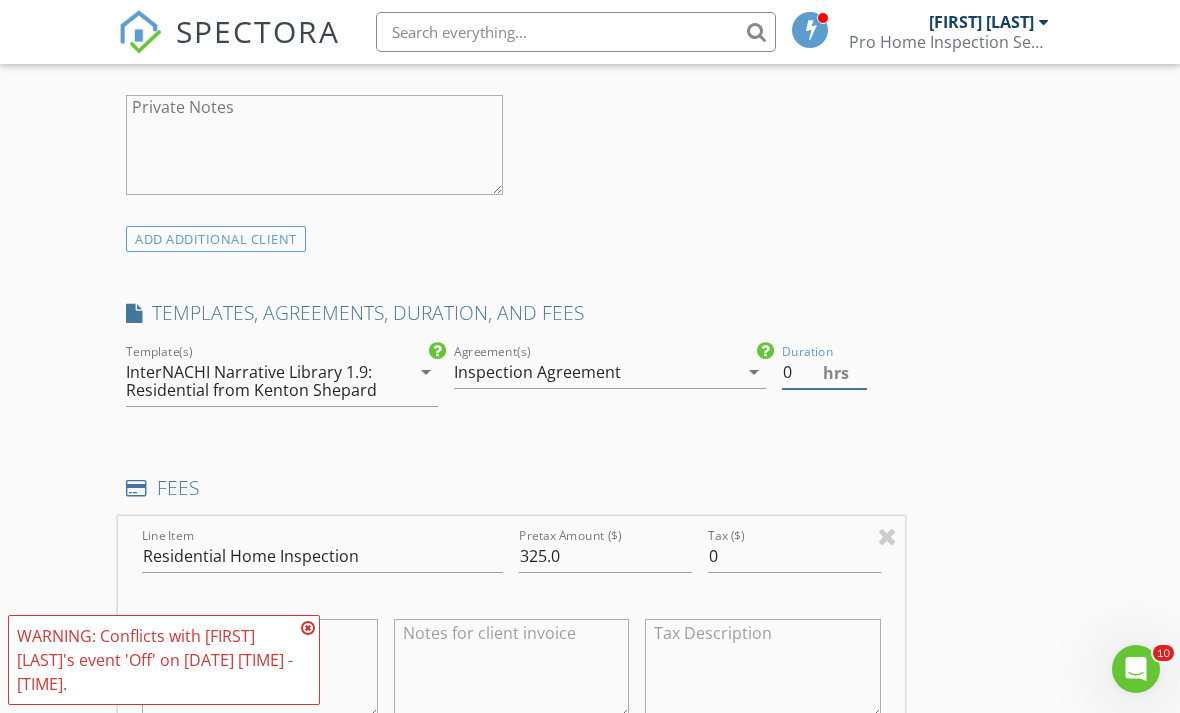 scroll, scrollTop: 1425, scrollLeft: 0, axis: vertical 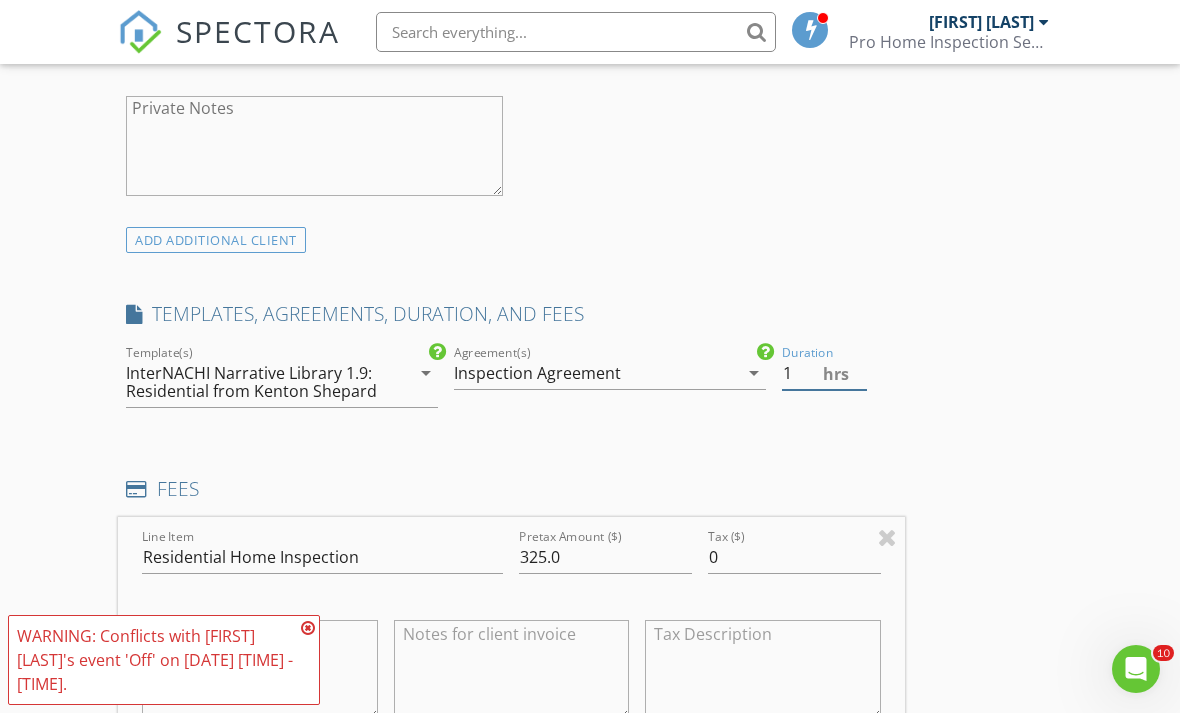 type on "1" 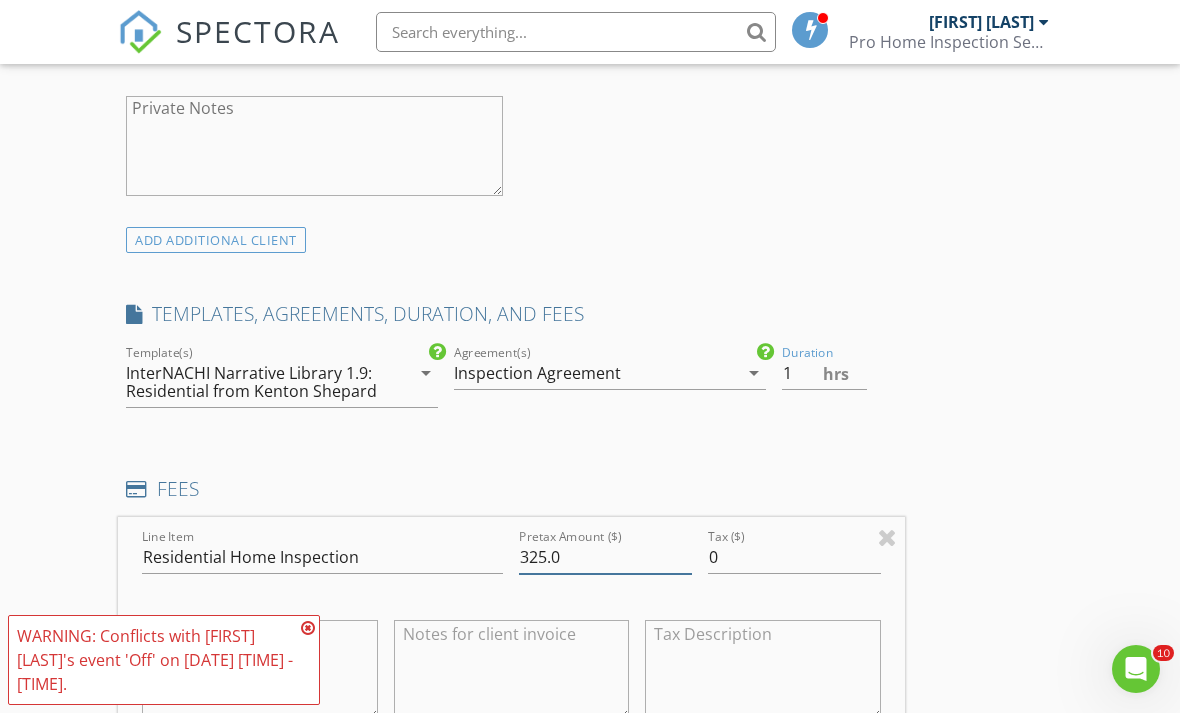 click on "325.0" at bounding box center (605, 557) 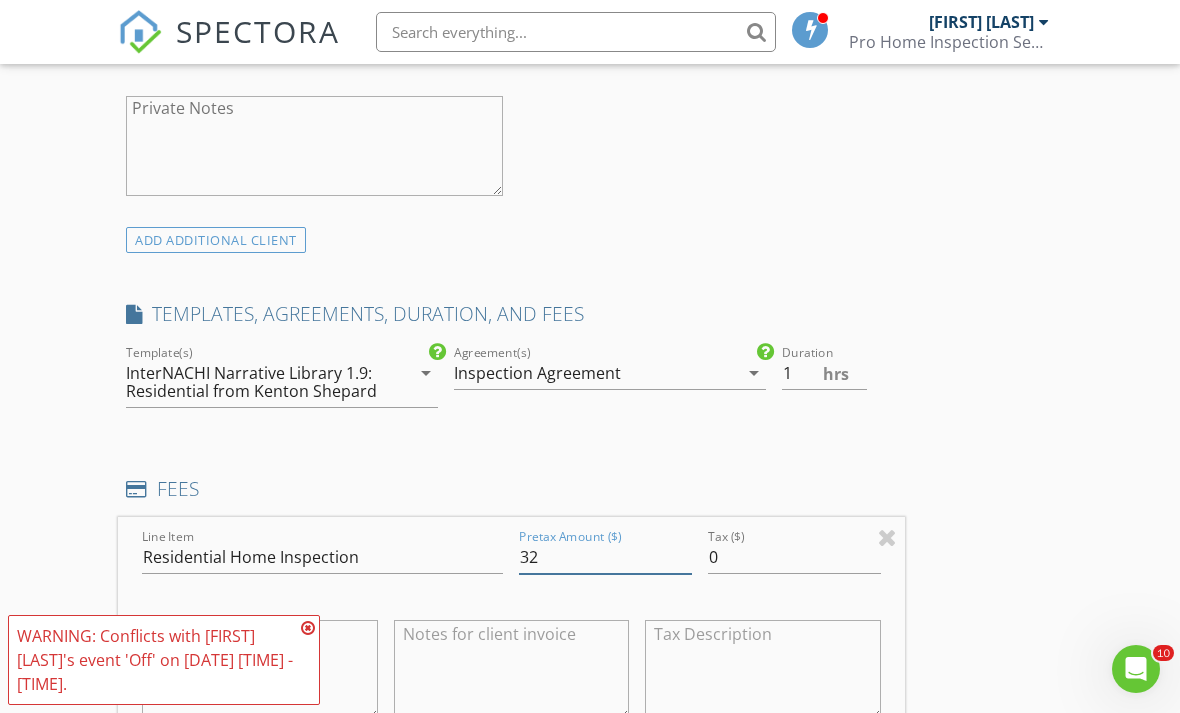 type on "3" 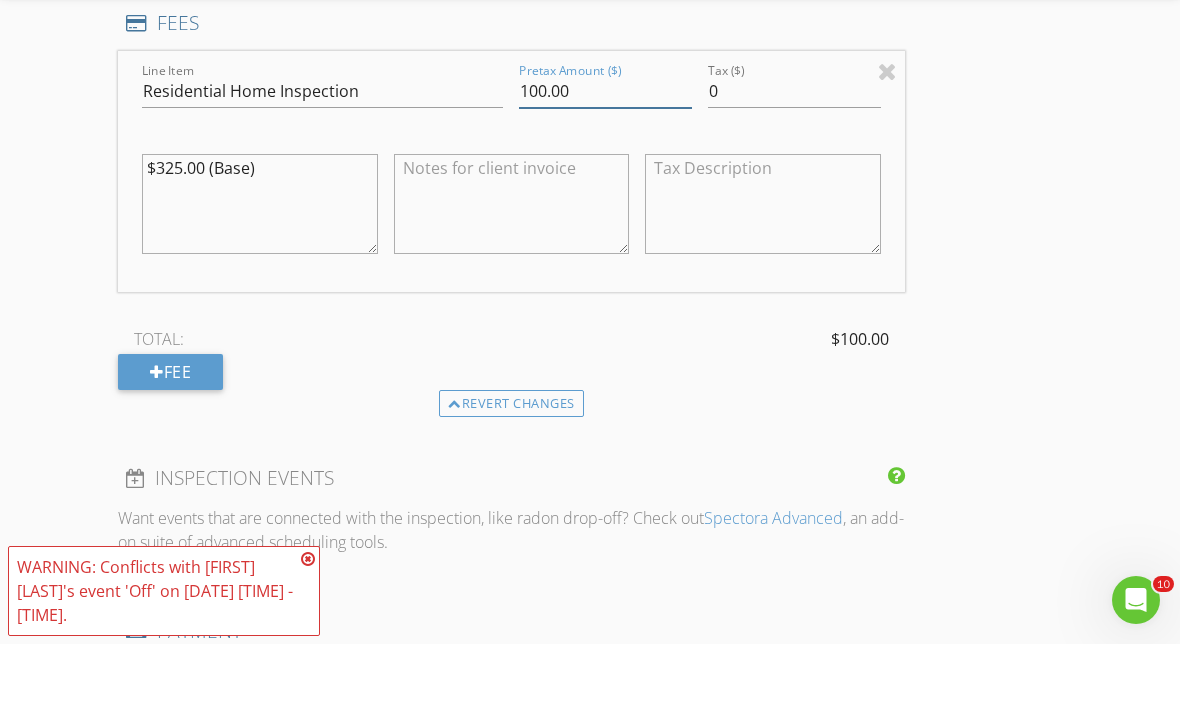 scroll, scrollTop: 1845, scrollLeft: 0, axis: vertical 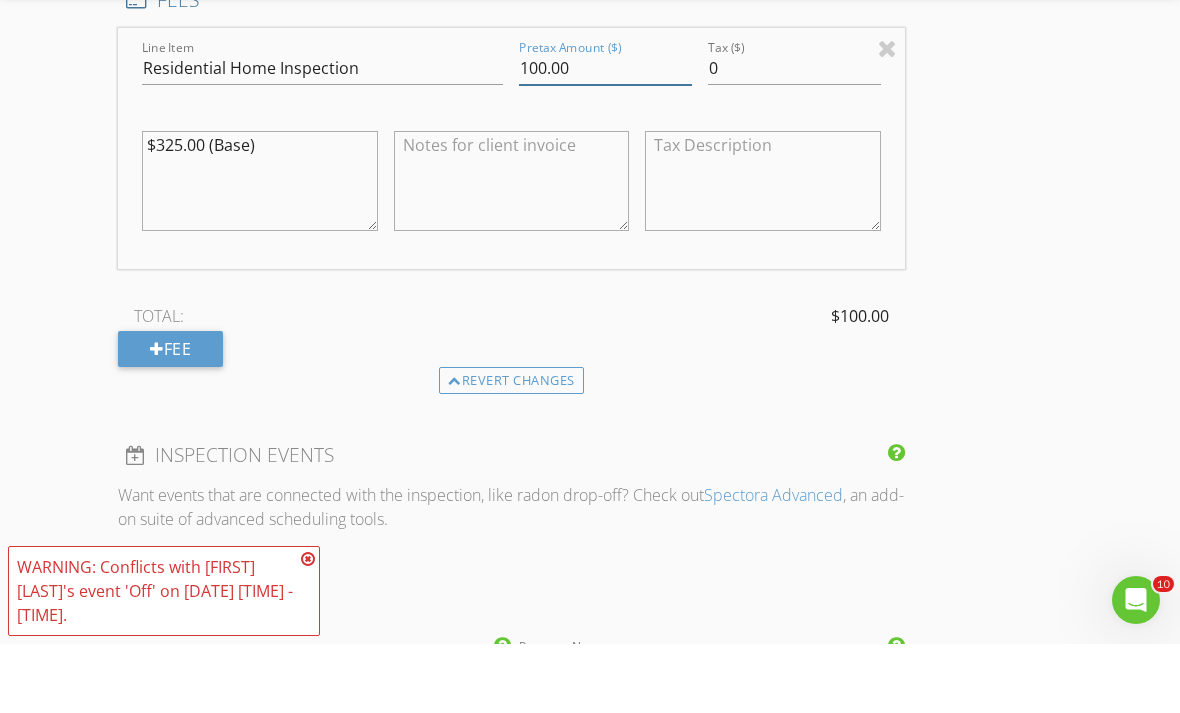 type on "100.00" 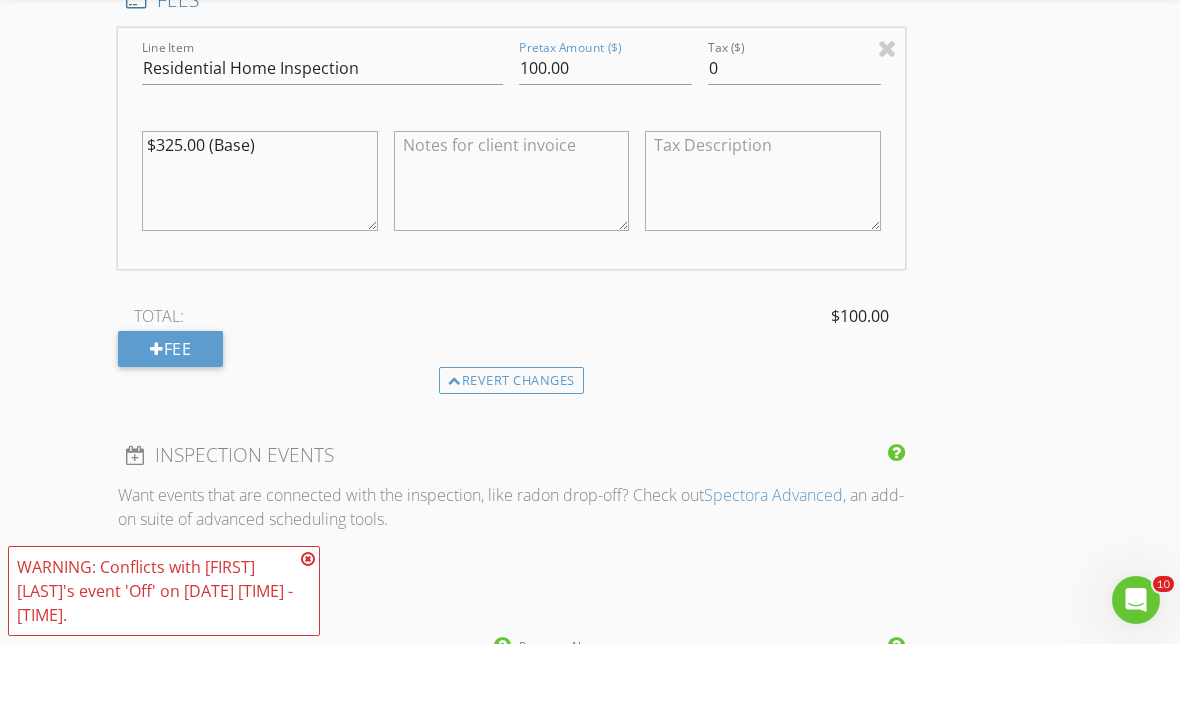 click at bounding box center [308, 628] 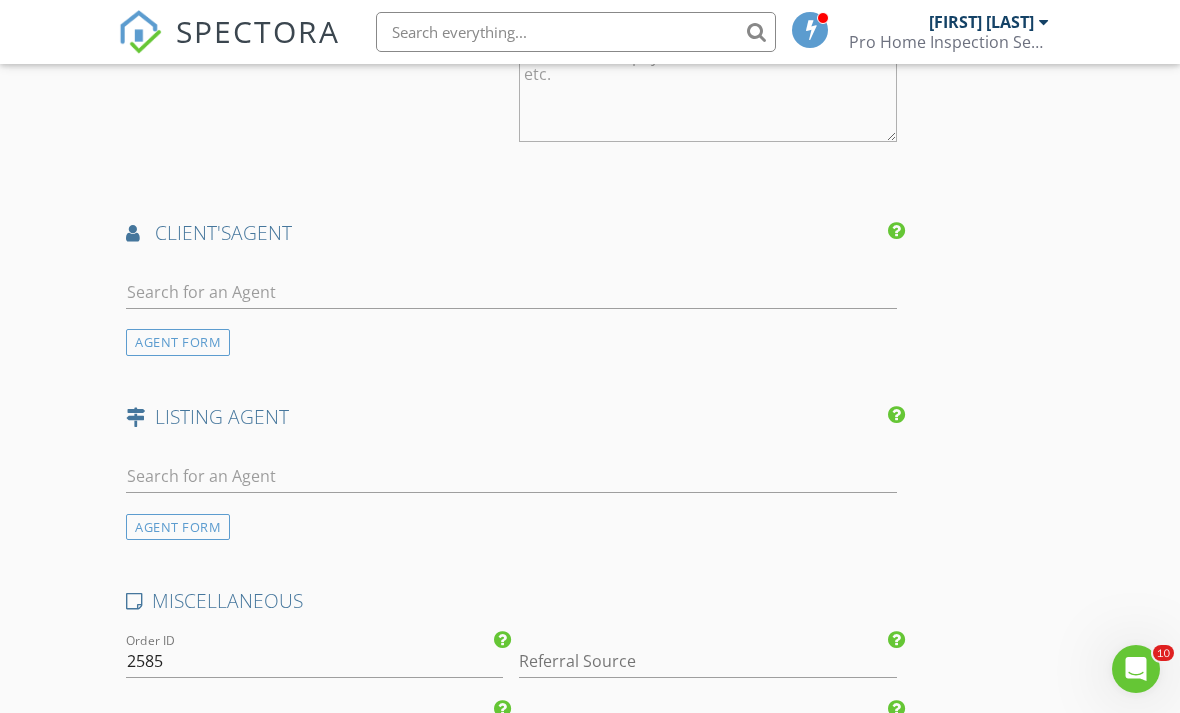 scroll, scrollTop: 2534, scrollLeft: 0, axis: vertical 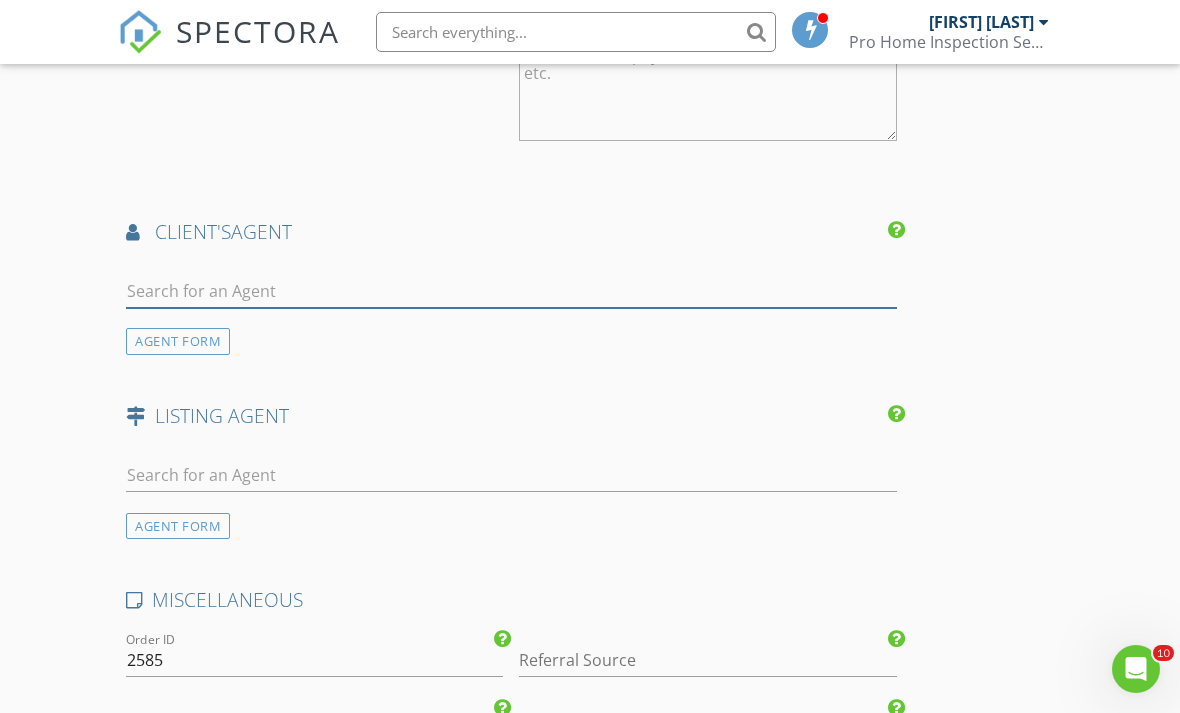 click at bounding box center [511, 291] 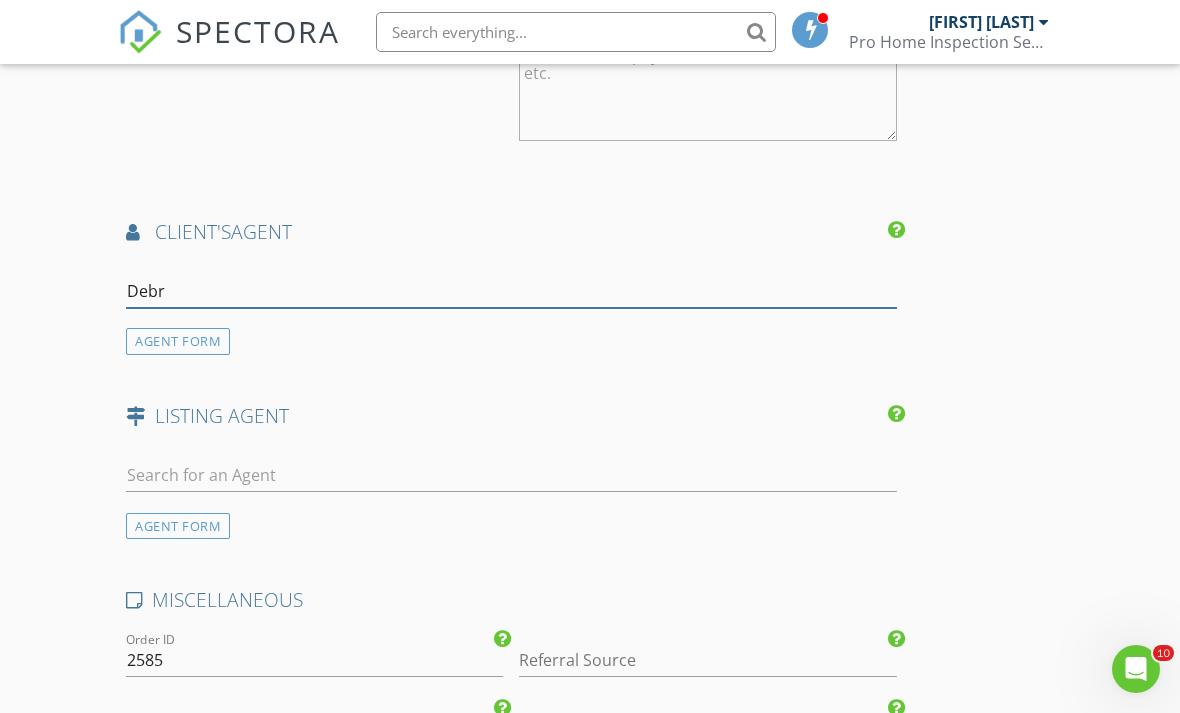 type on "[FIRST]" 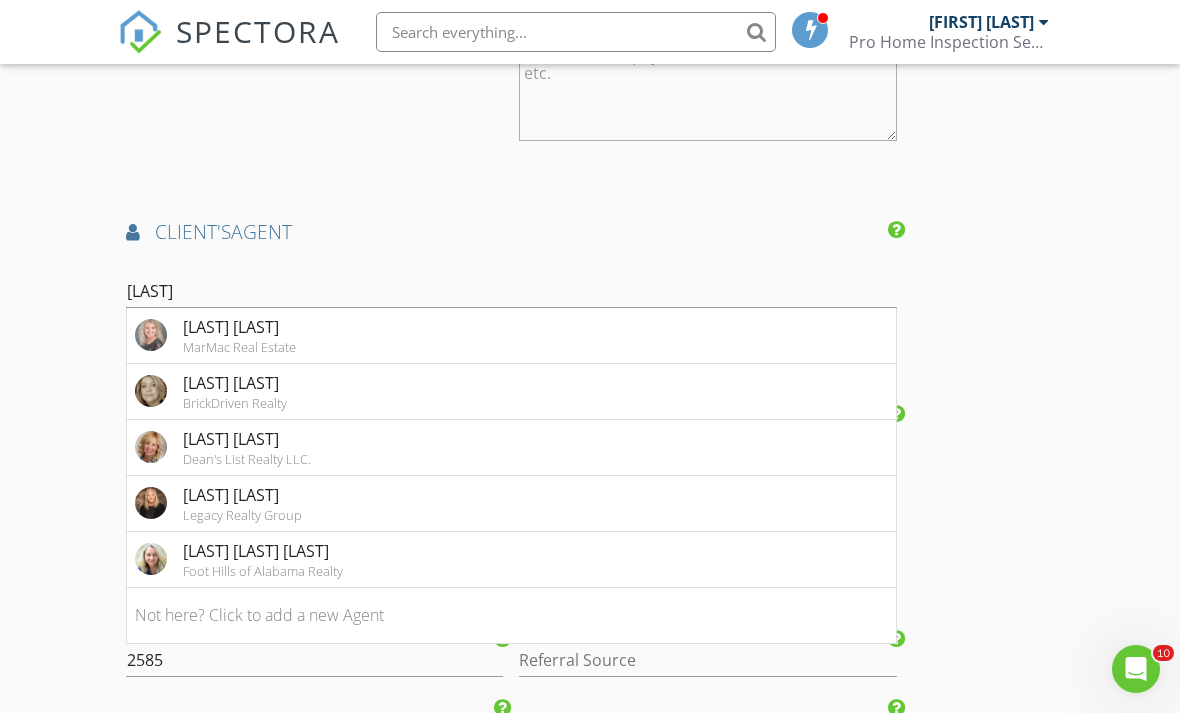 click on "Debra Sherrill
MarMac Real Estate" at bounding box center [511, 336] 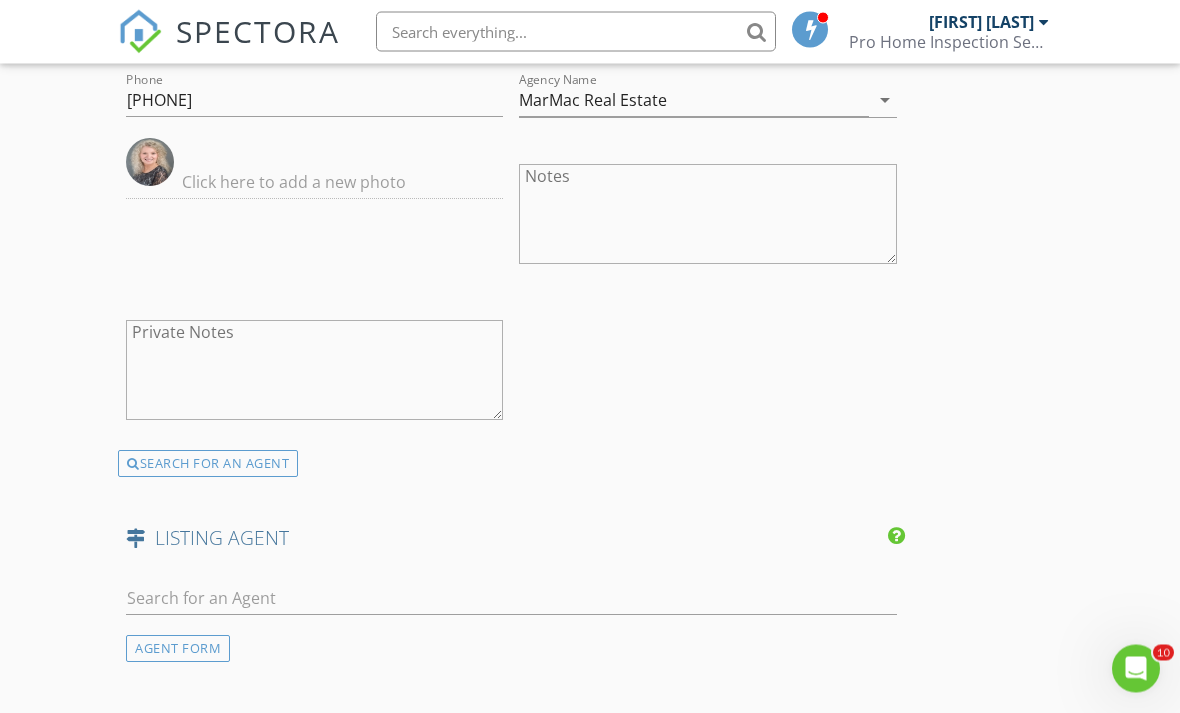 scroll, scrollTop: 2867, scrollLeft: 0, axis: vertical 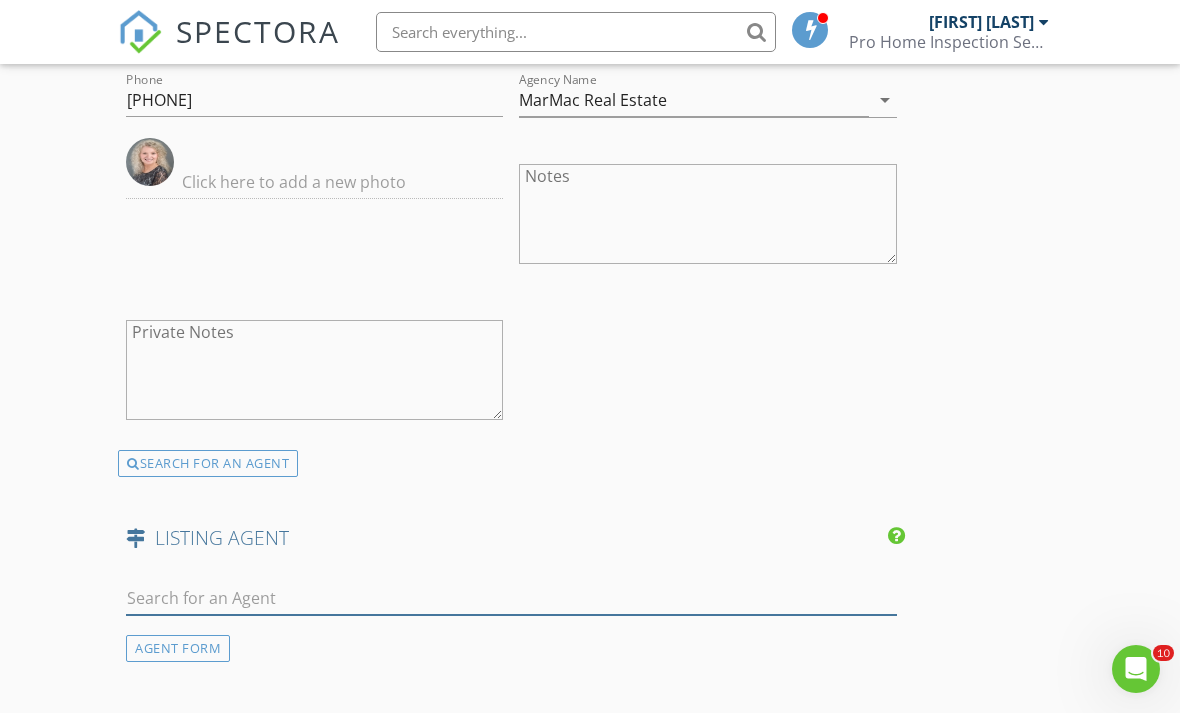 click at bounding box center (511, 598) 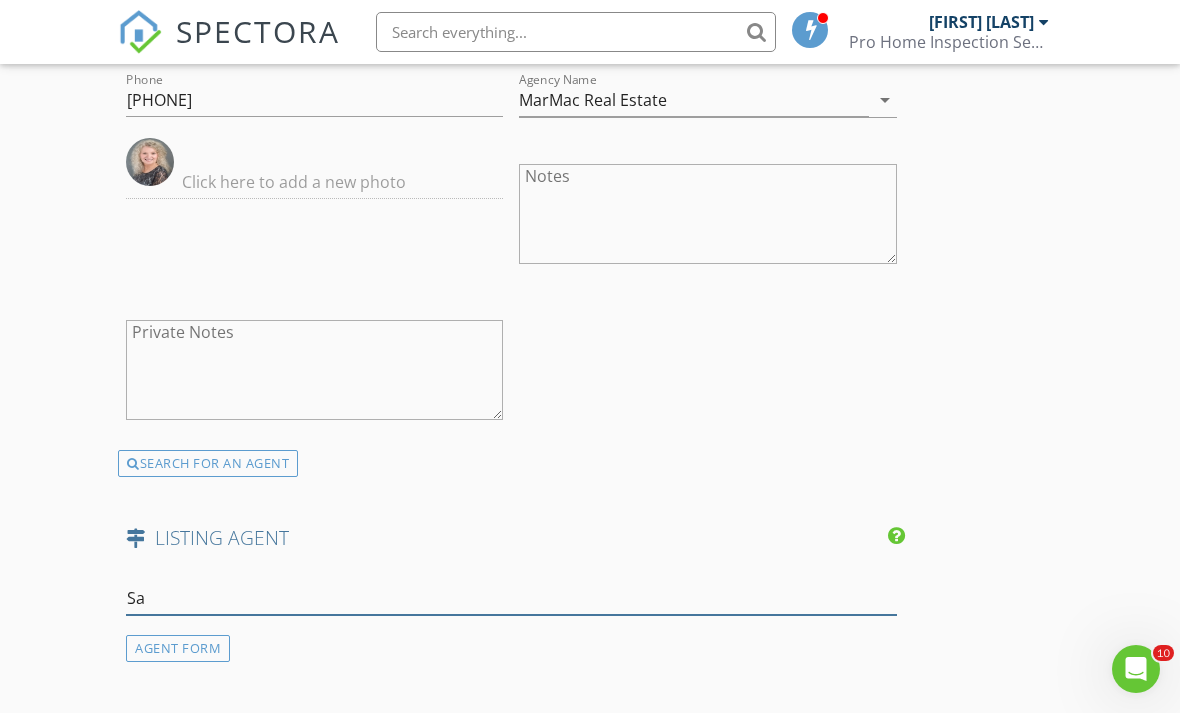 type on "Sar" 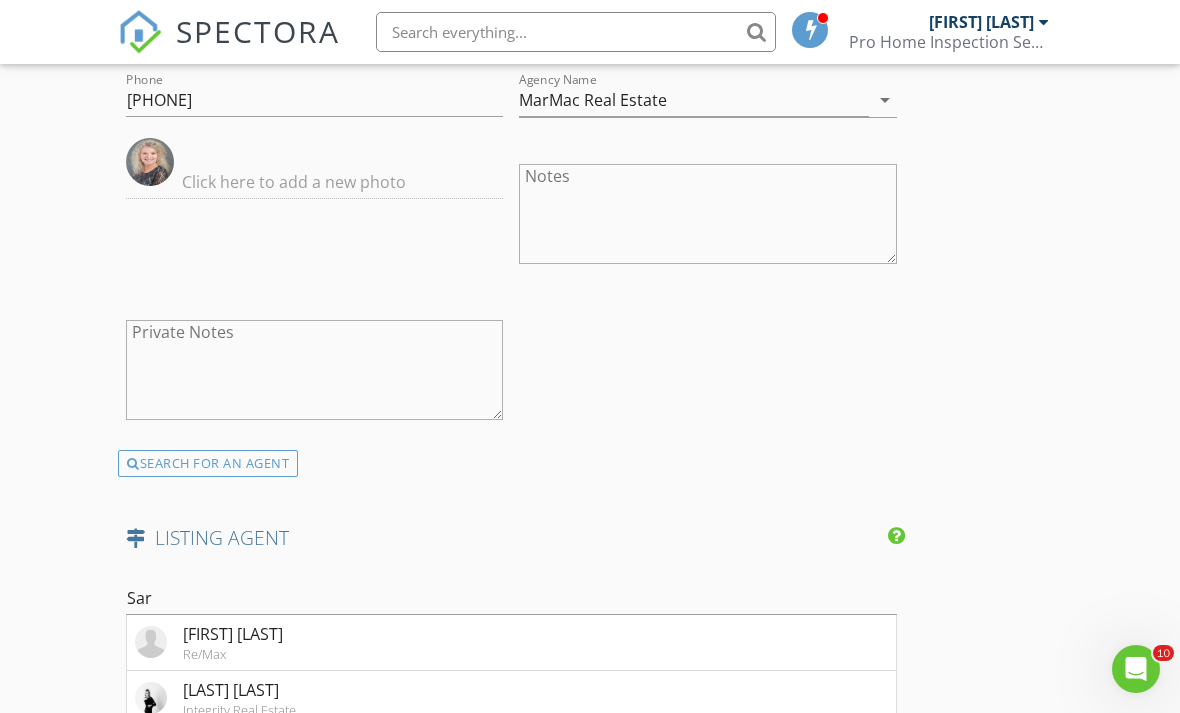 click on "[FIRST] [LAST]" at bounding box center (239, 690) 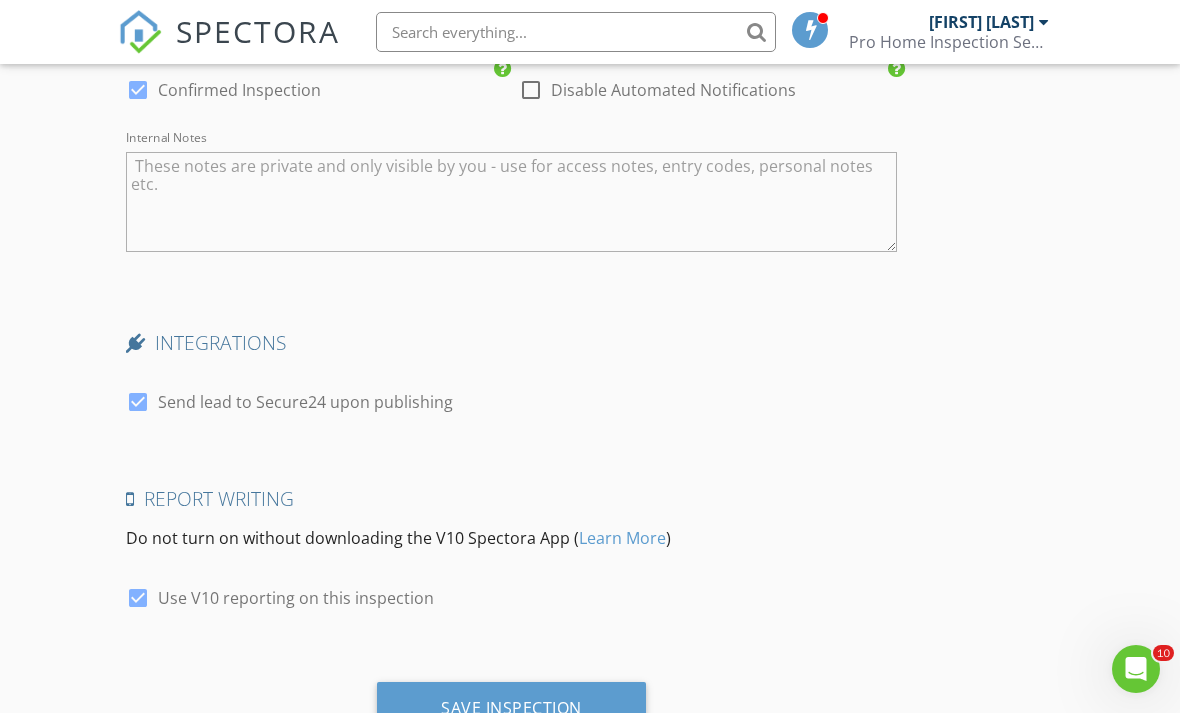 scroll, scrollTop: 4096, scrollLeft: 0, axis: vertical 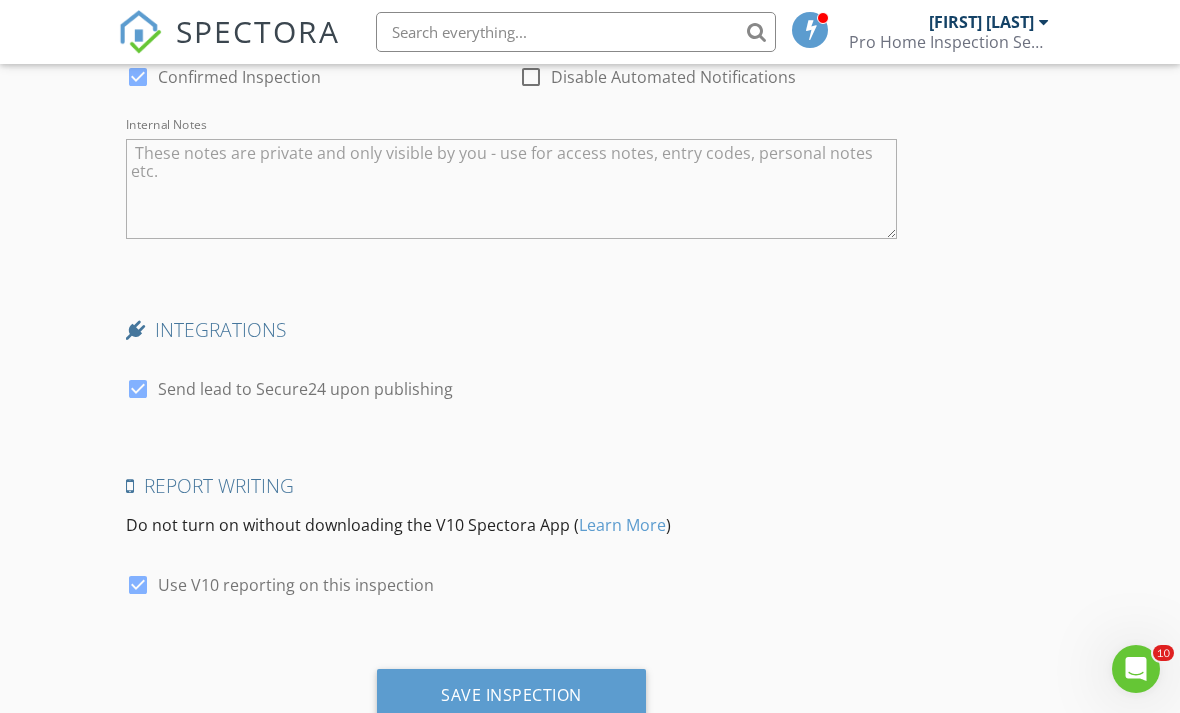 click on "Save Inspection" at bounding box center (511, 695) 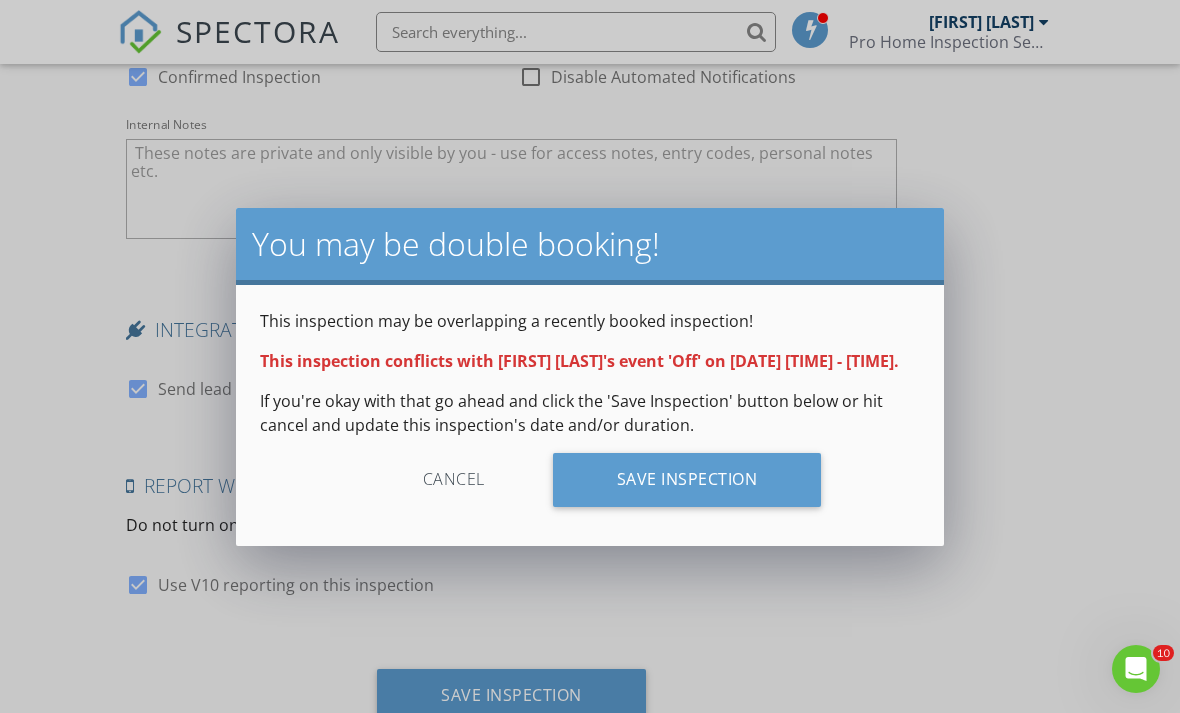 click on "Save Inspection" at bounding box center (687, 480) 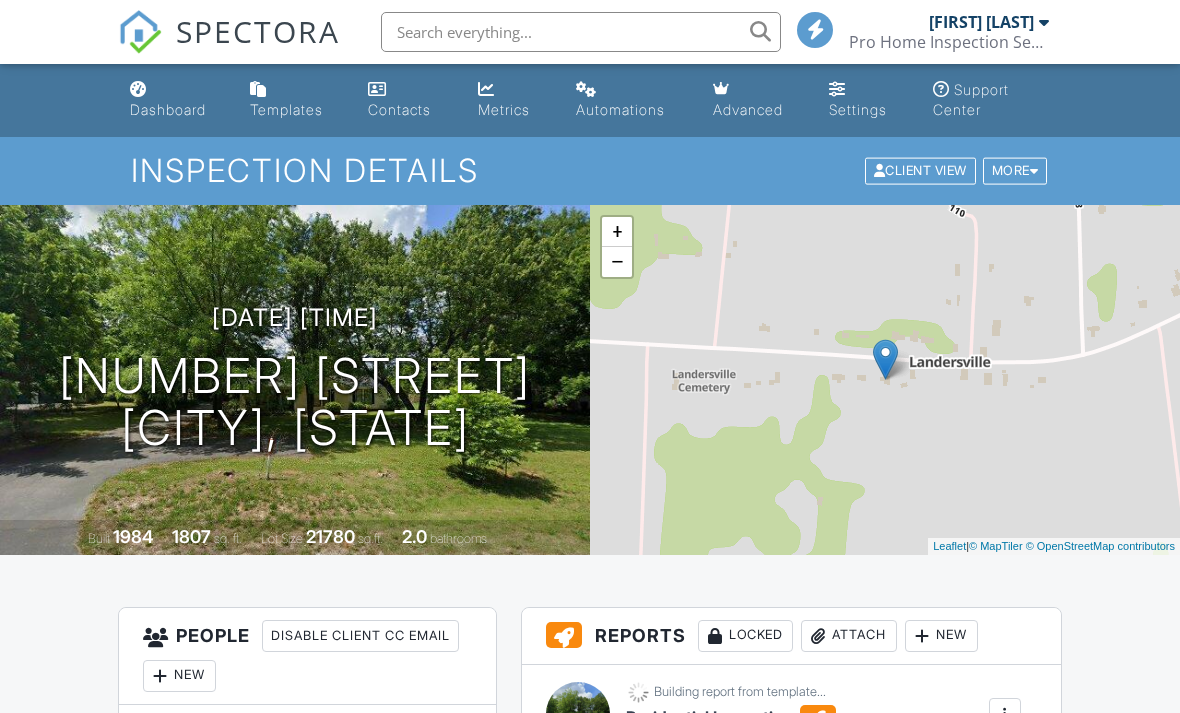 scroll, scrollTop: 0, scrollLeft: 0, axis: both 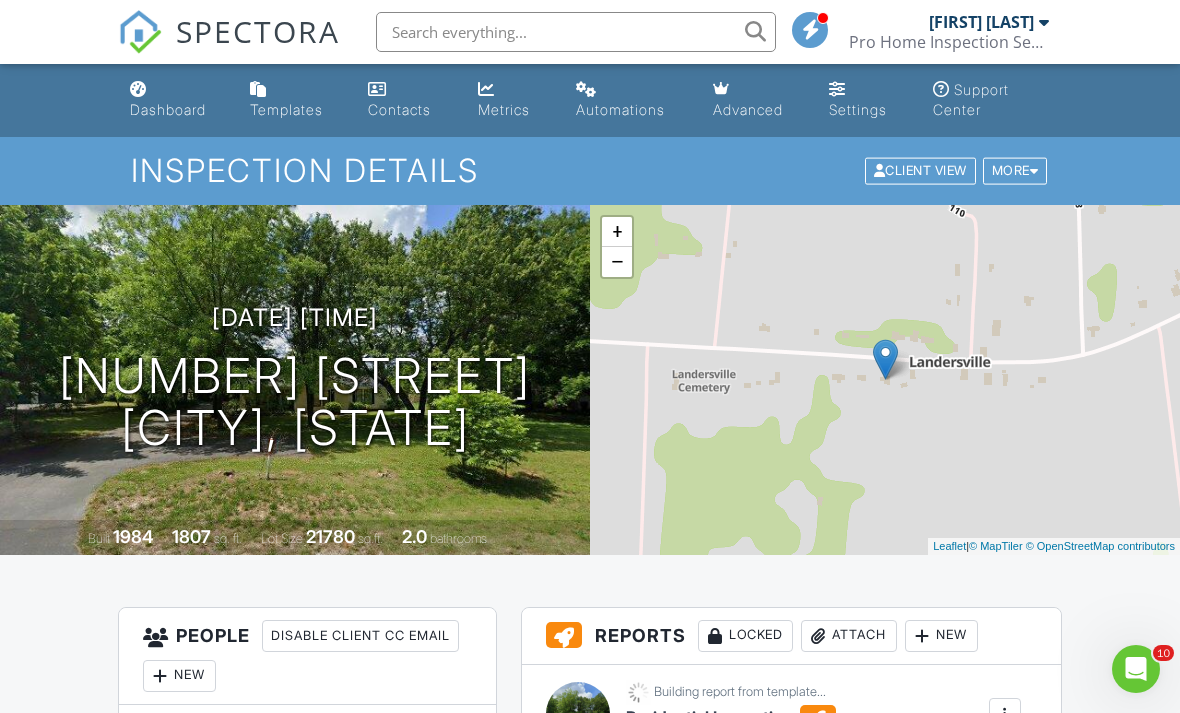 click on "Dashboard" at bounding box center (168, 109) 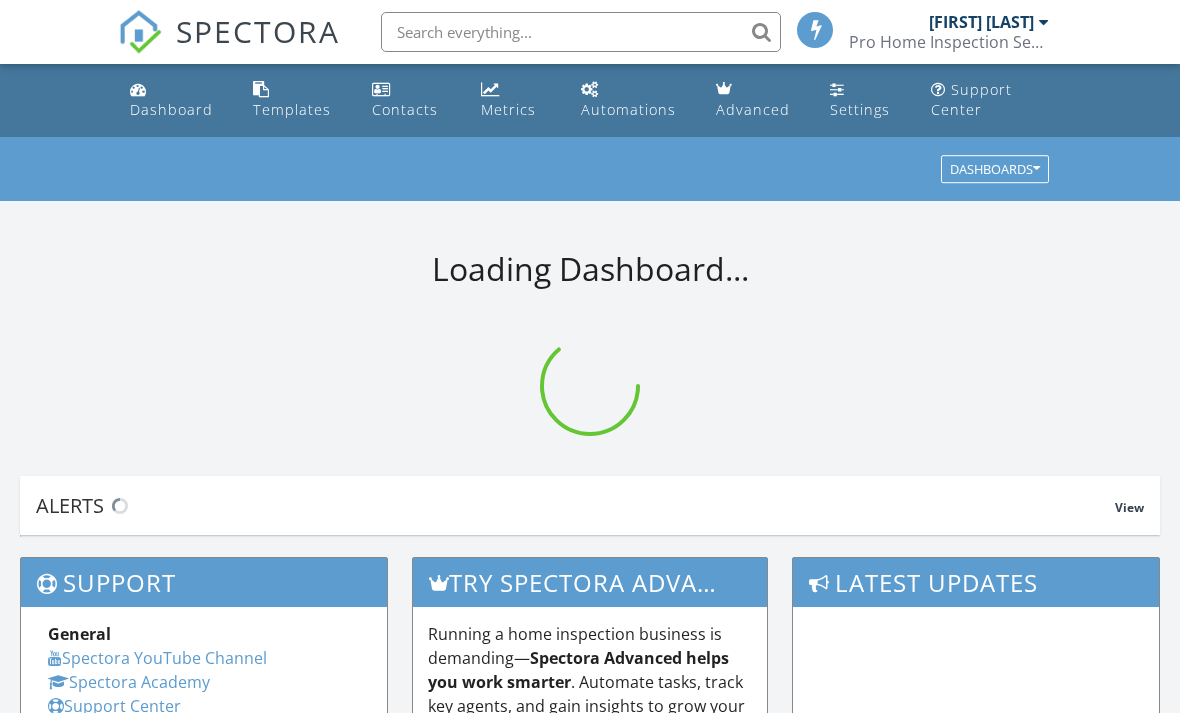 scroll, scrollTop: 0, scrollLeft: 0, axis: both 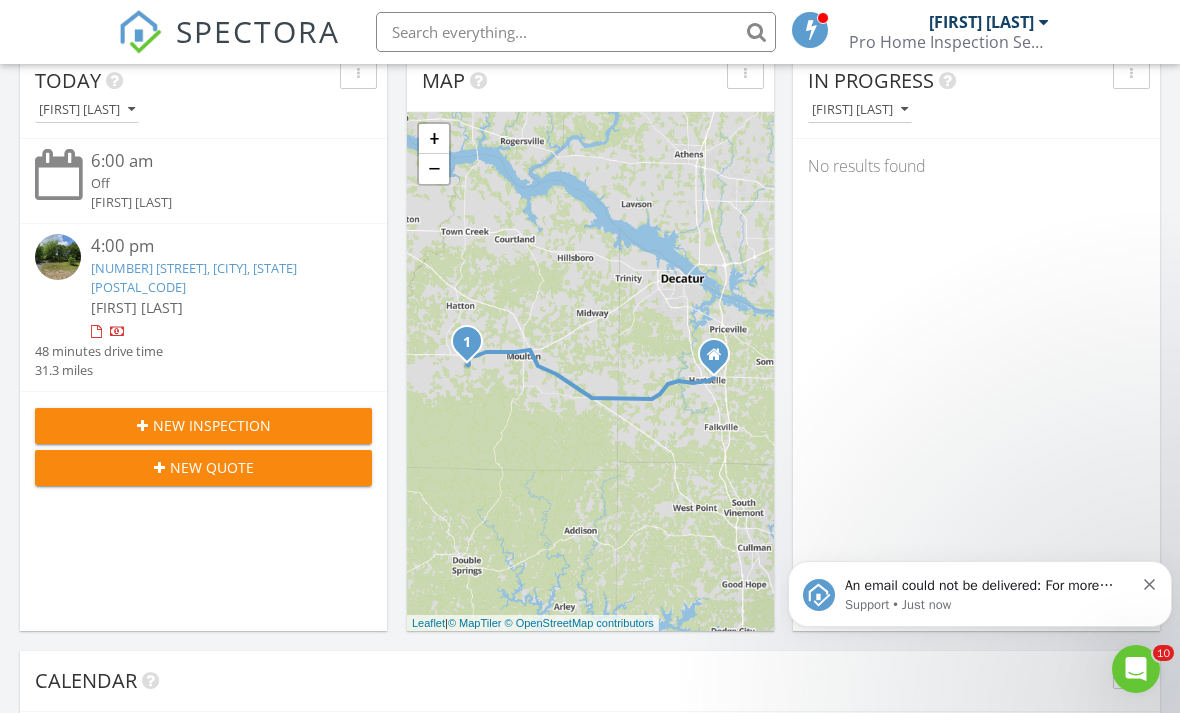 click on "An email could not be delivered:  For more information, view Why emails don't get delivered (Support Article)" at bounding box center (989, 586) 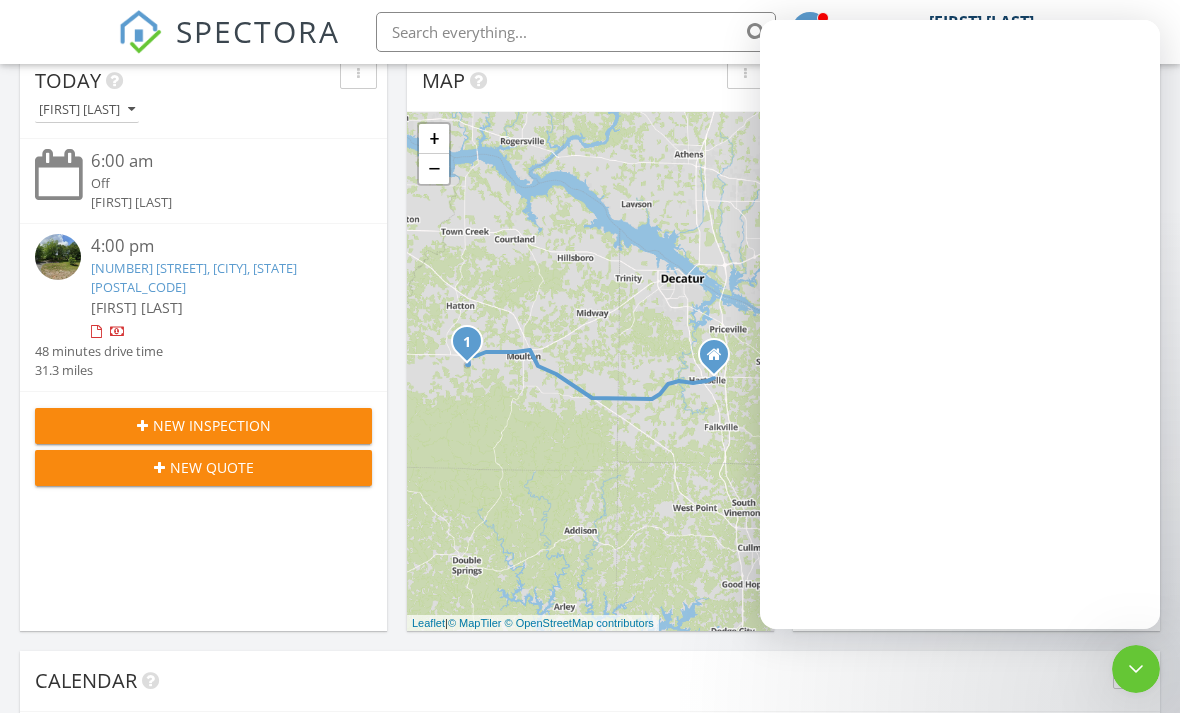 scroll, scrollTop: 0, scrollLeft: 0, axis: both 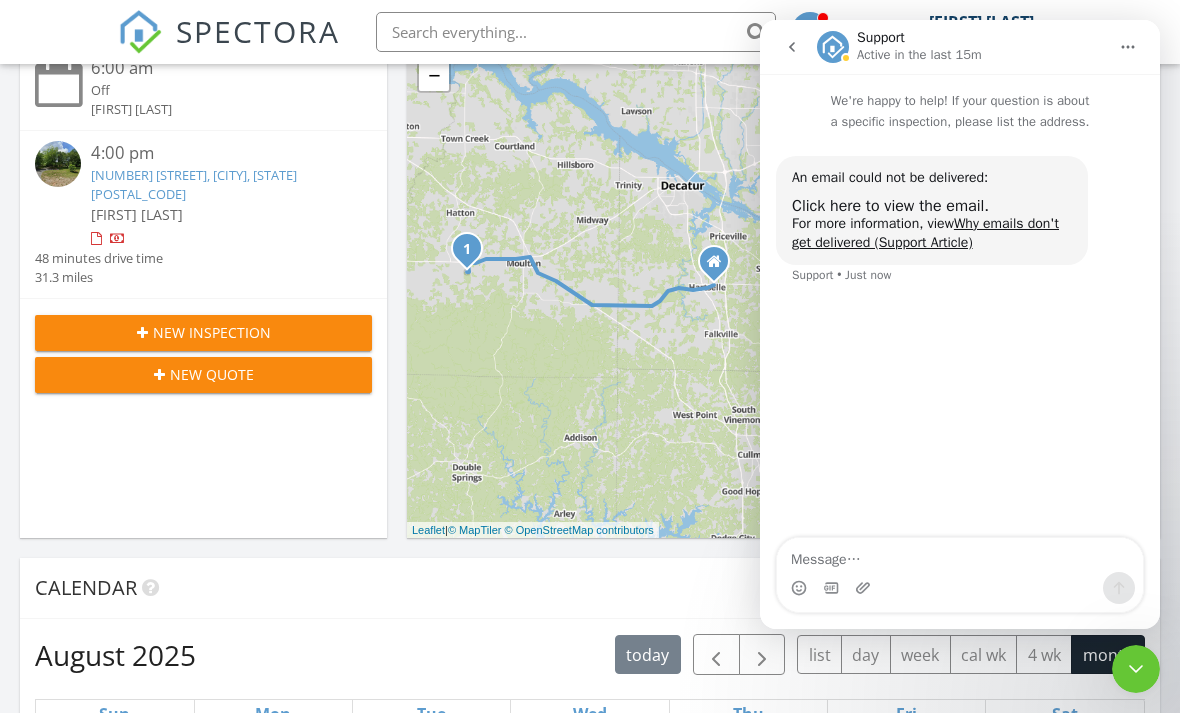 click on "Why emails don't get delivered (Support Article)" at bounding box center [925, 233] 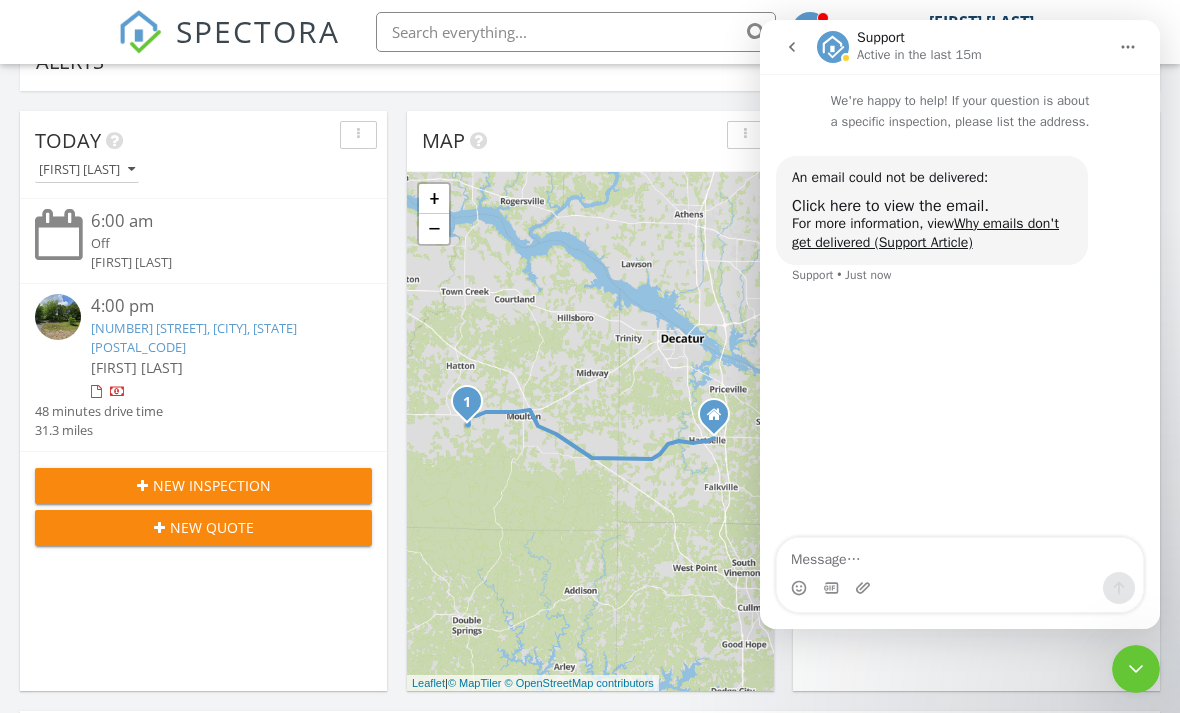 scroll, scrollTop: 162, scrollLeft: 0, axis: vertical 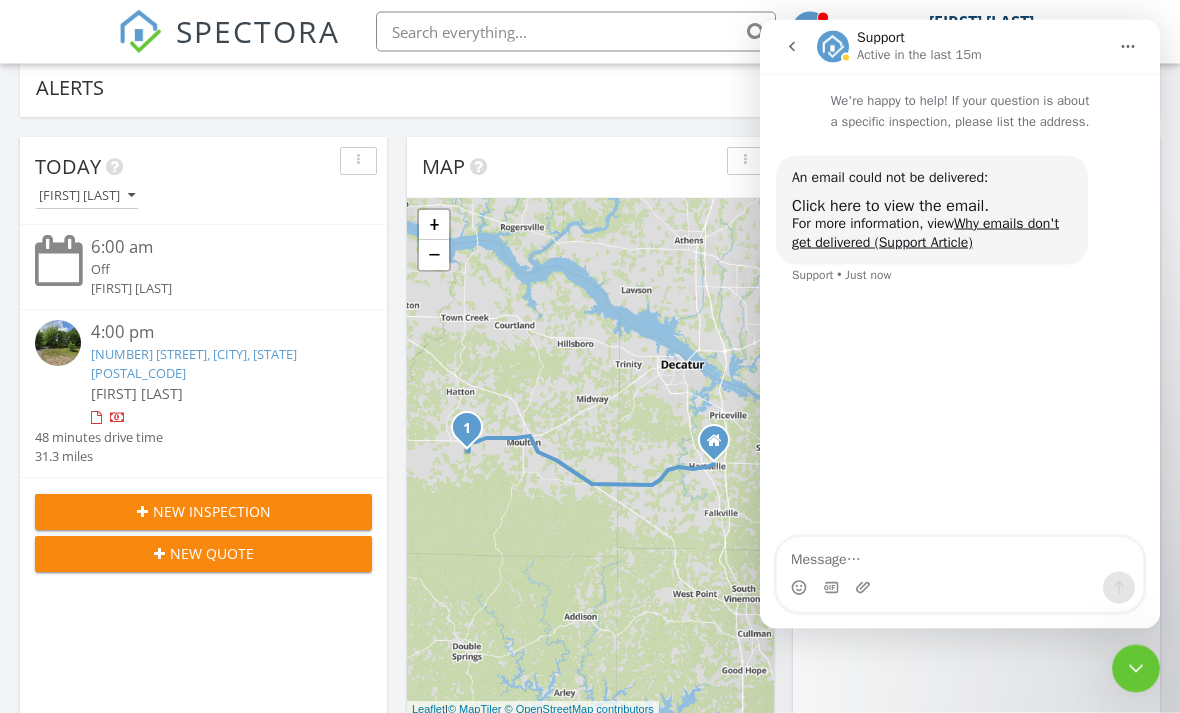 click on "Click here to view the email." at bounding box center (890, 205) 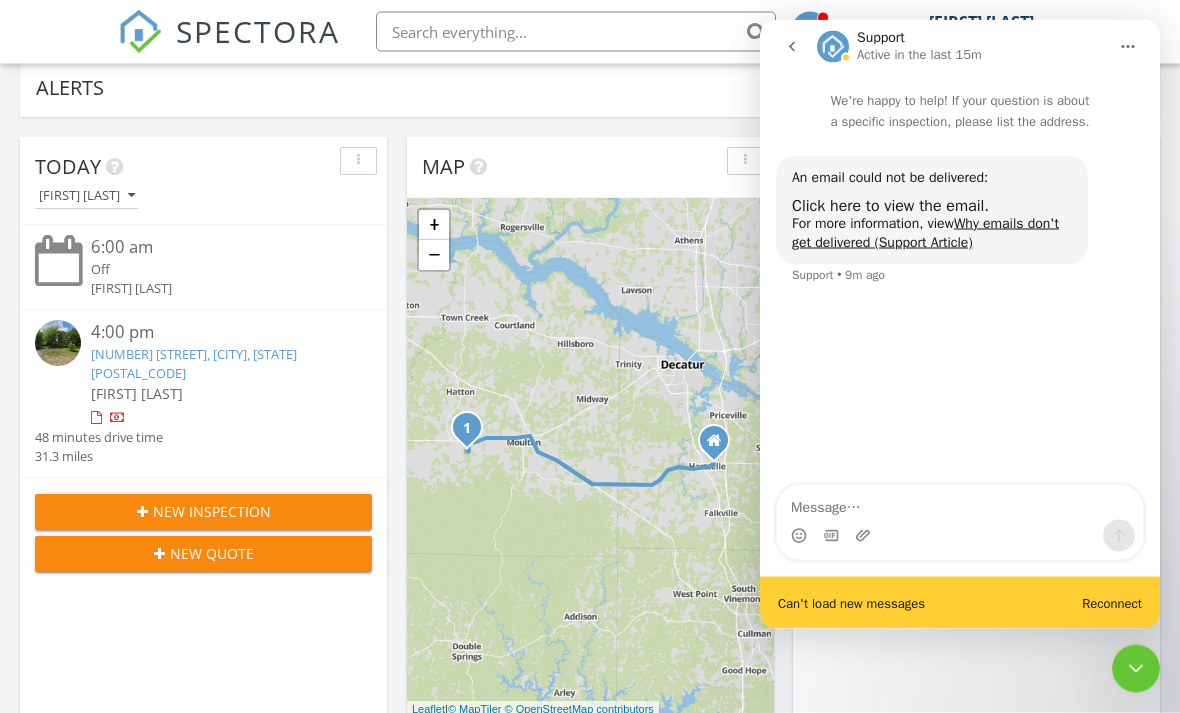 scroll, scrollTop: 195, scrollLeft: 0, axis: vertical 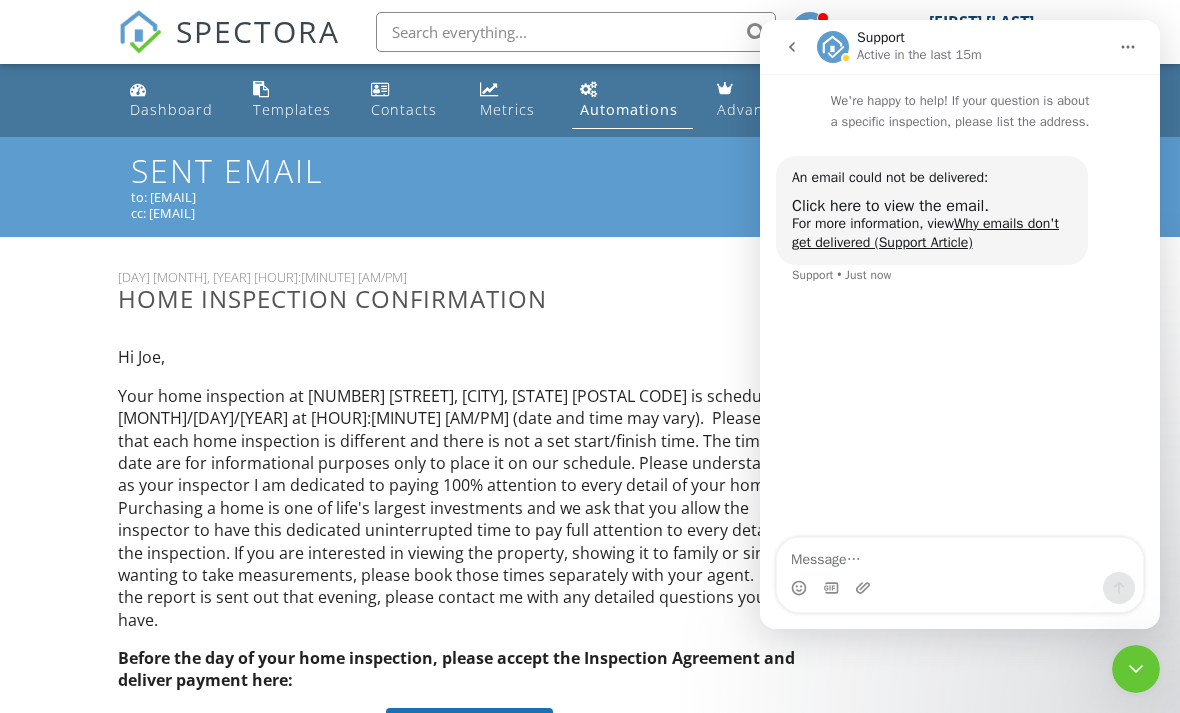 click 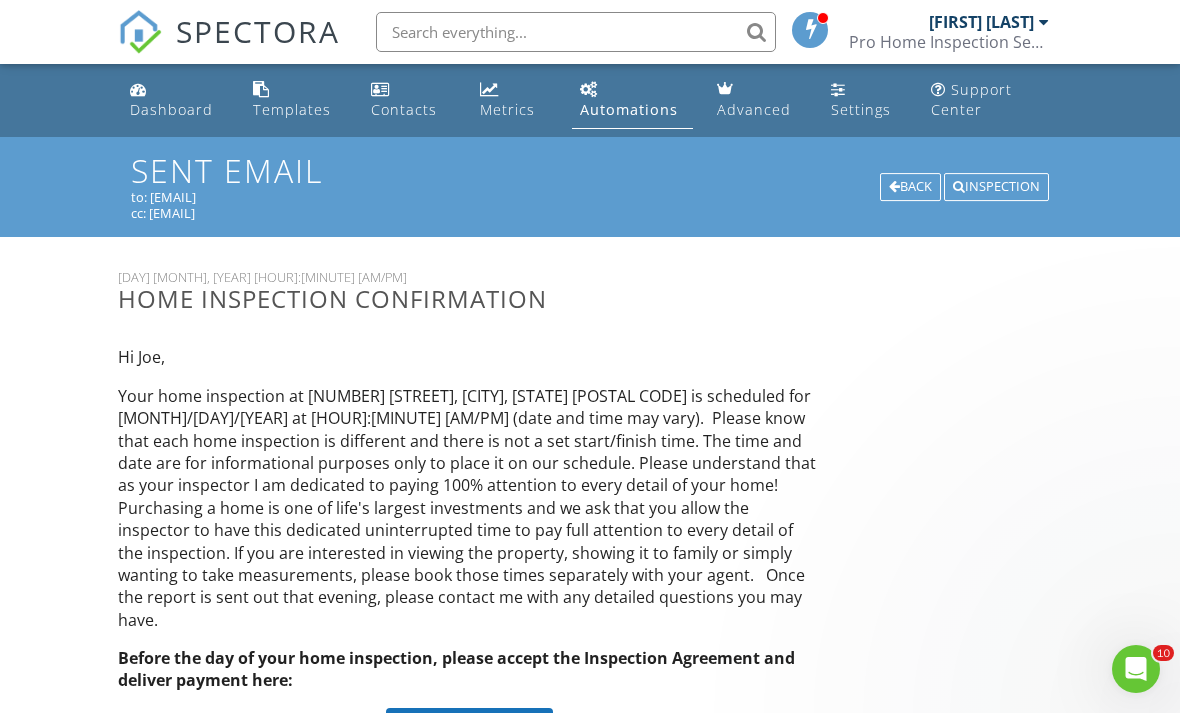scroll, scrollTop: 0, scrollLeft: 0, axis: both 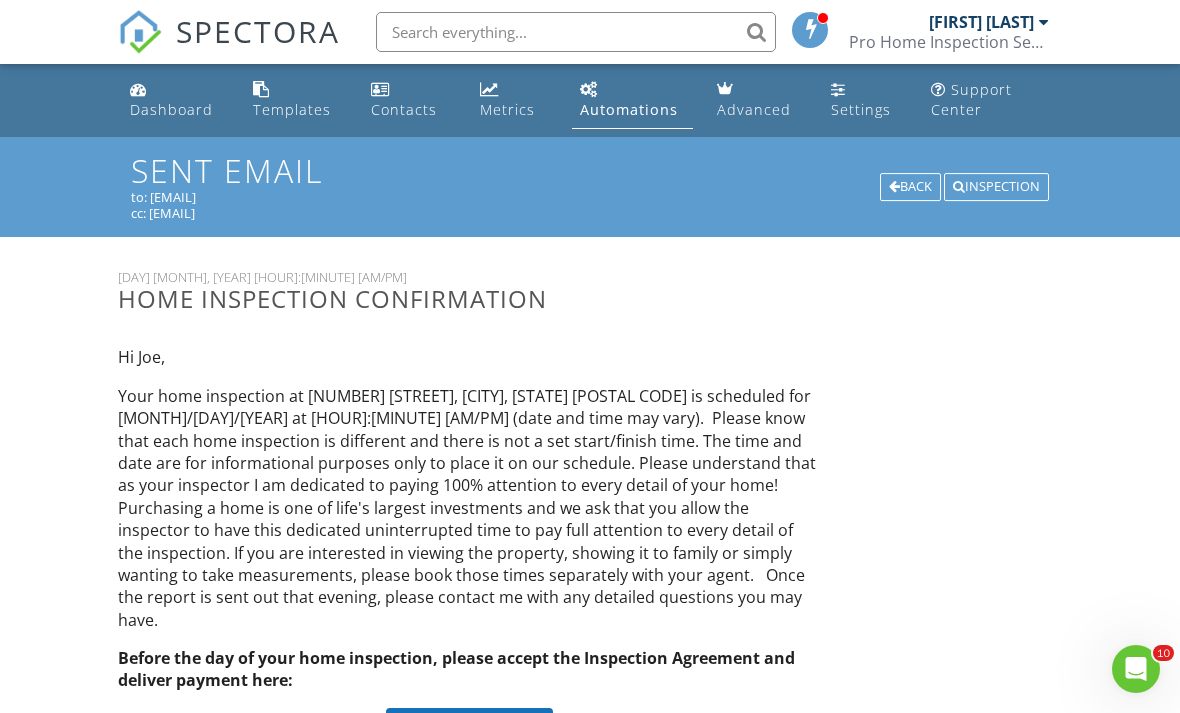 click on "Dashboard" at bounding box center (171, 109) 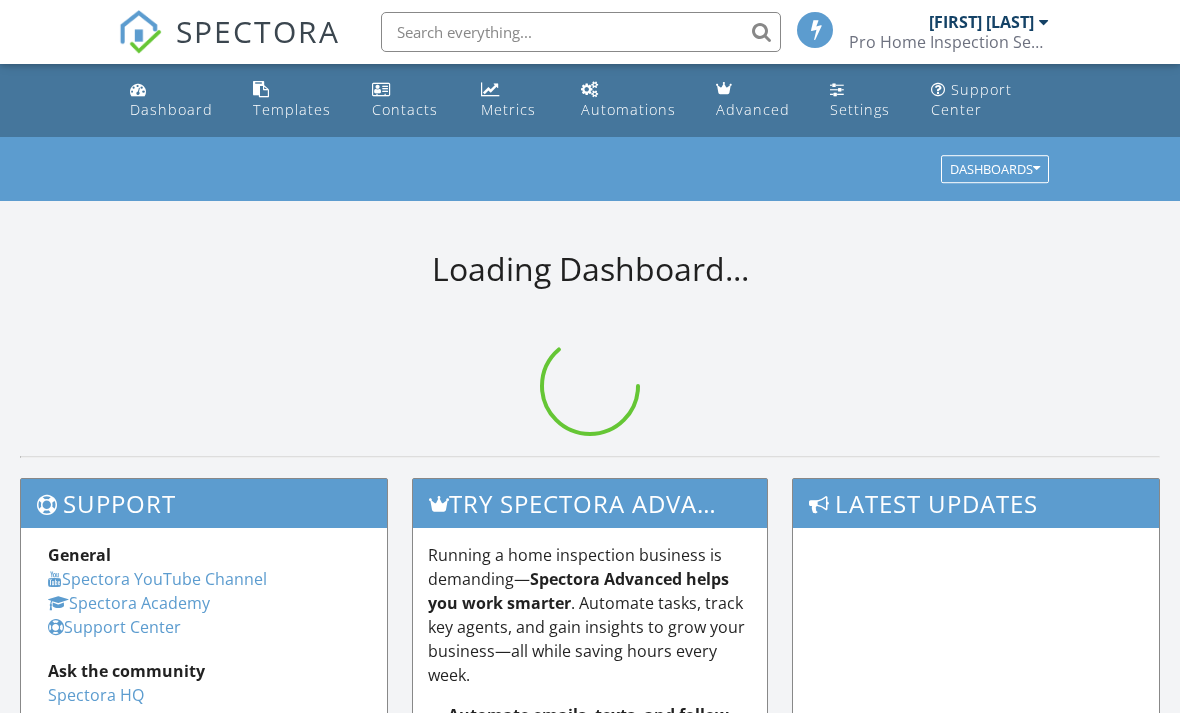 scroll, scrollTop: 0, scrollLeft: 0, axis: both 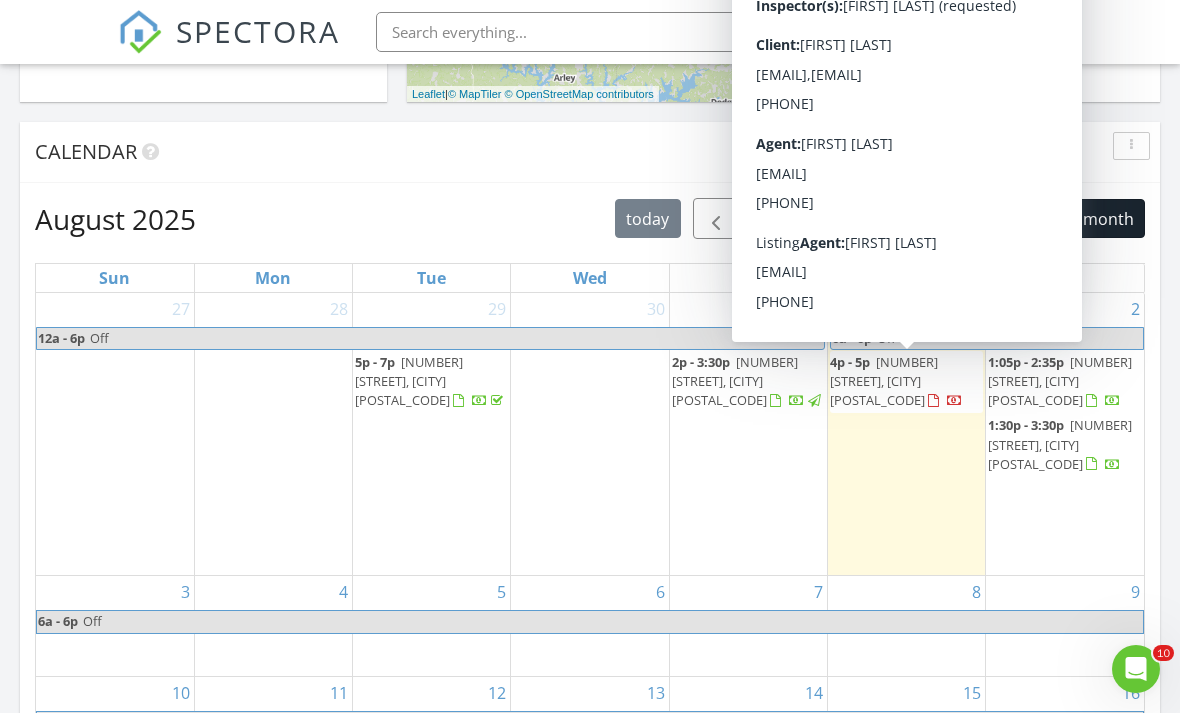 click on "7576 County Rd 460, Moulton 35650" at bounding box center (884, 381) 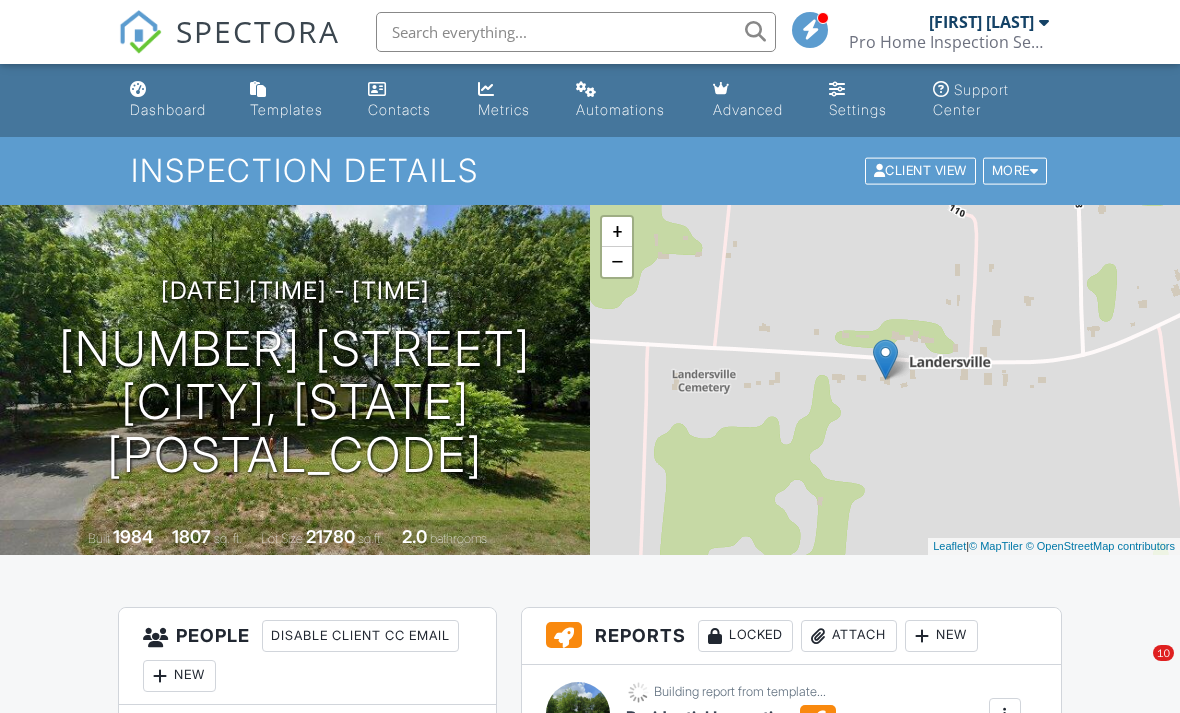 scroll, scrollTop: 143, scrollLeft: 0, axis: vertical 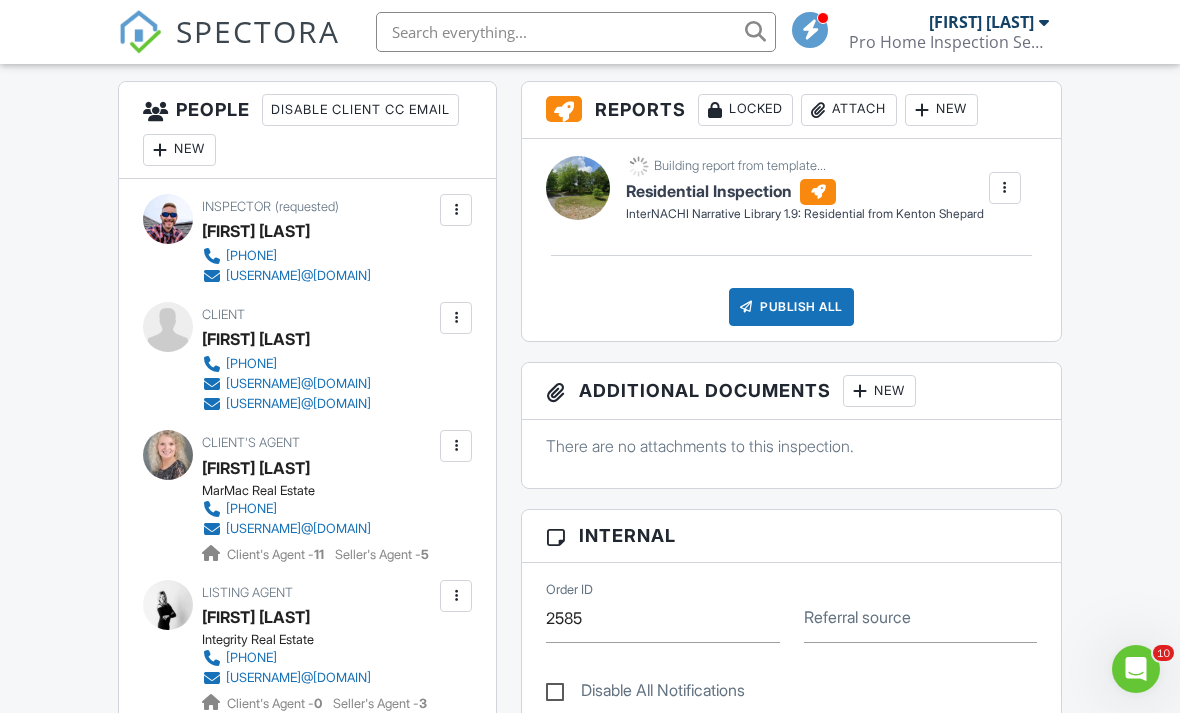 click at bounding box center (456, 318) 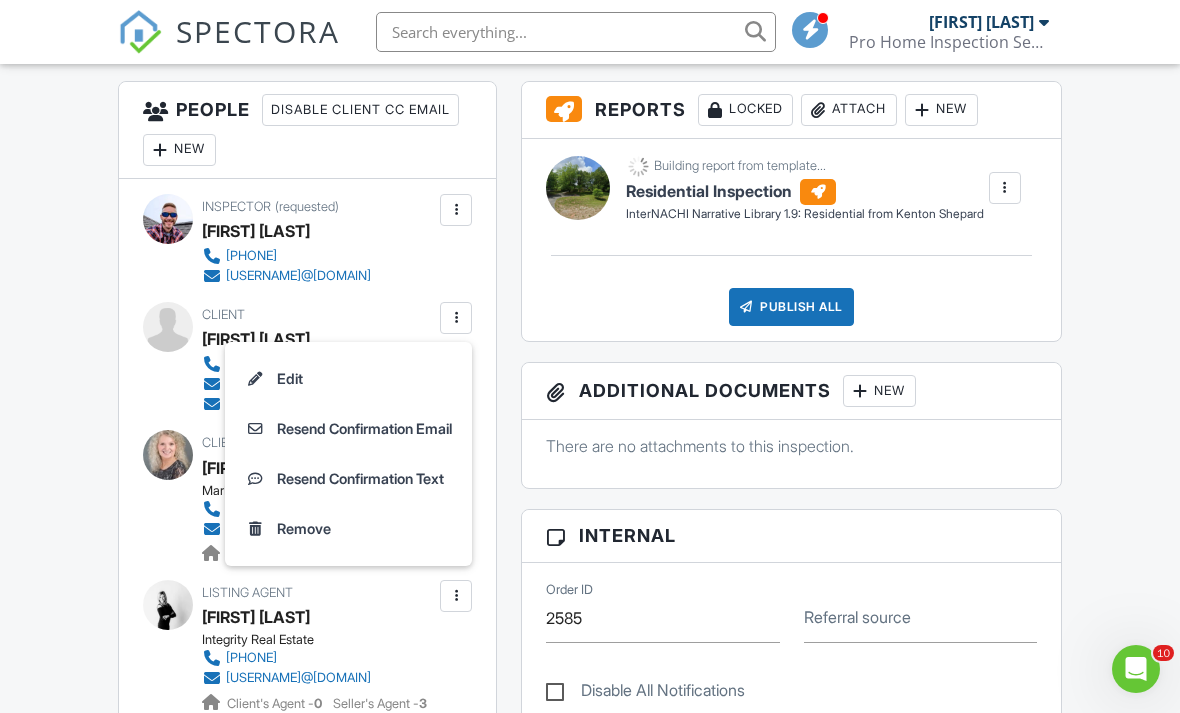 click on "Edit" at bounding box center [348, 379] 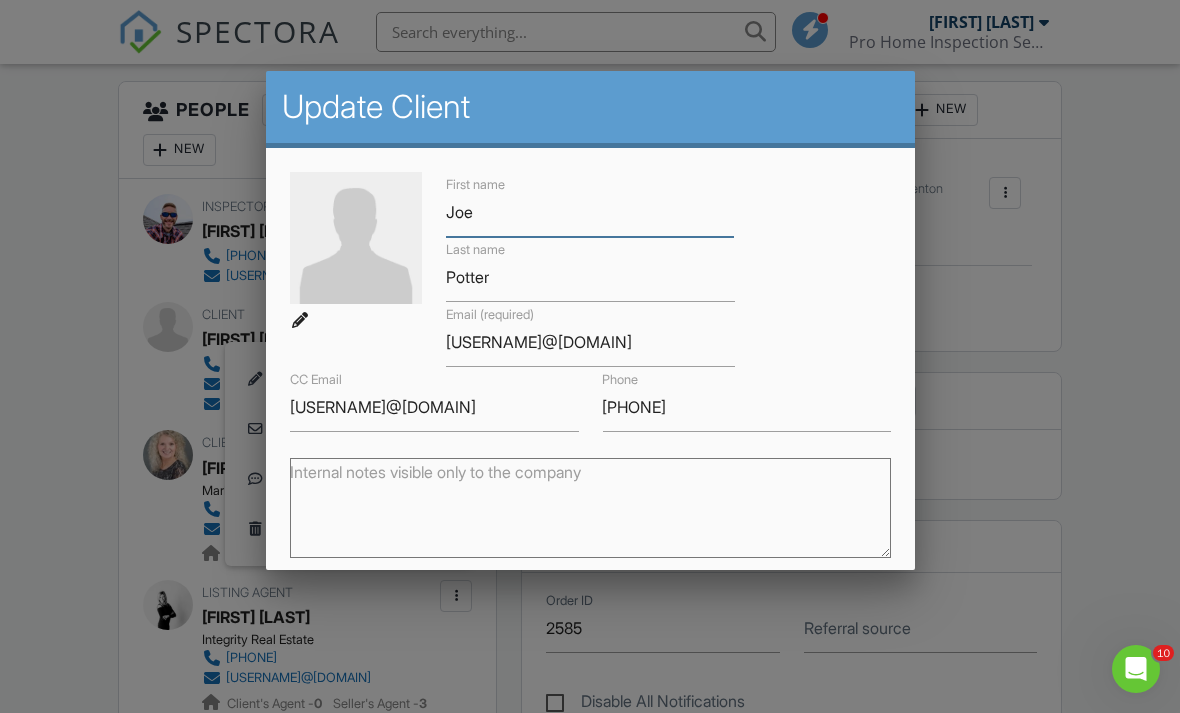 scroll, scrollTop: 525, scrollLeft: 0, axis: vertical 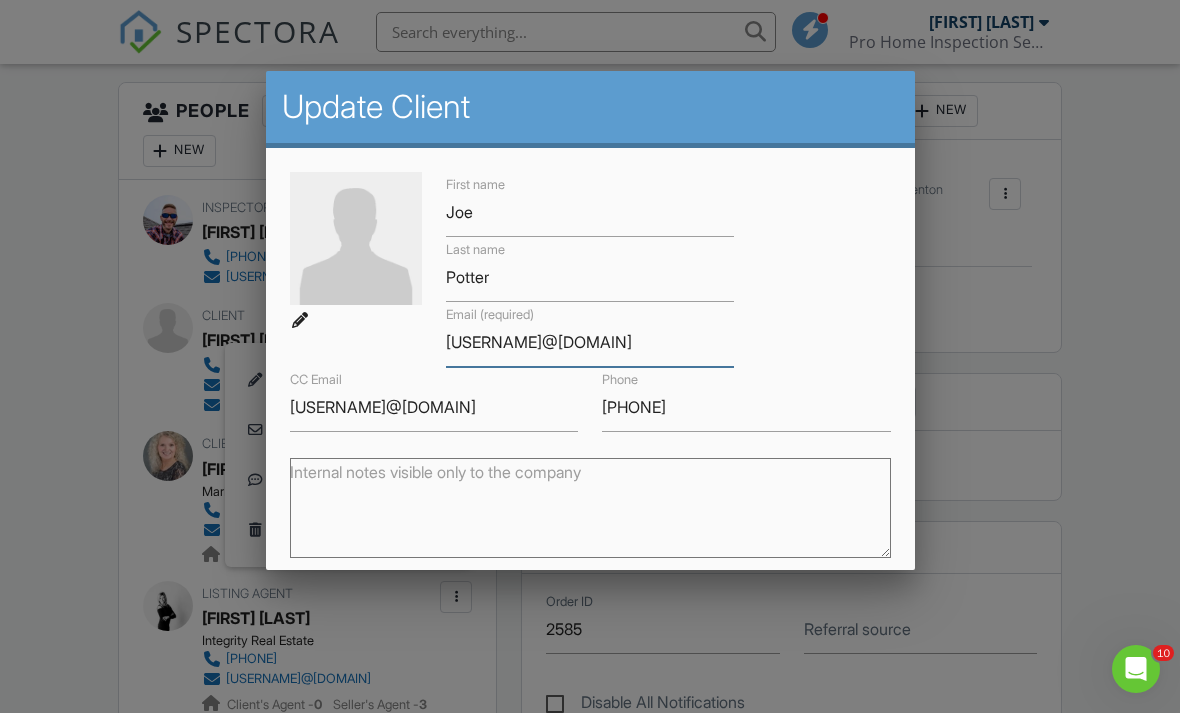 click on "[USERNAME]@[DOMAIN]" at bounding box center (590, 342) 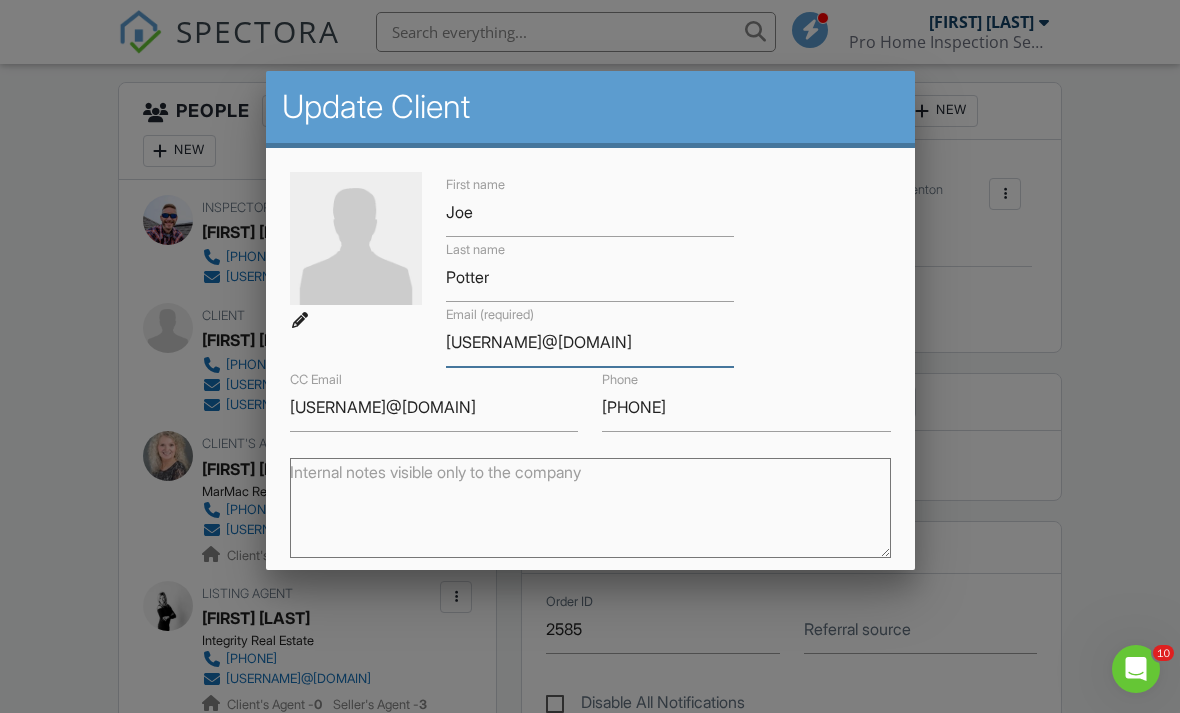 click on "[USERNAME]@[DOMAIN]" at bounding box center (590, 342) 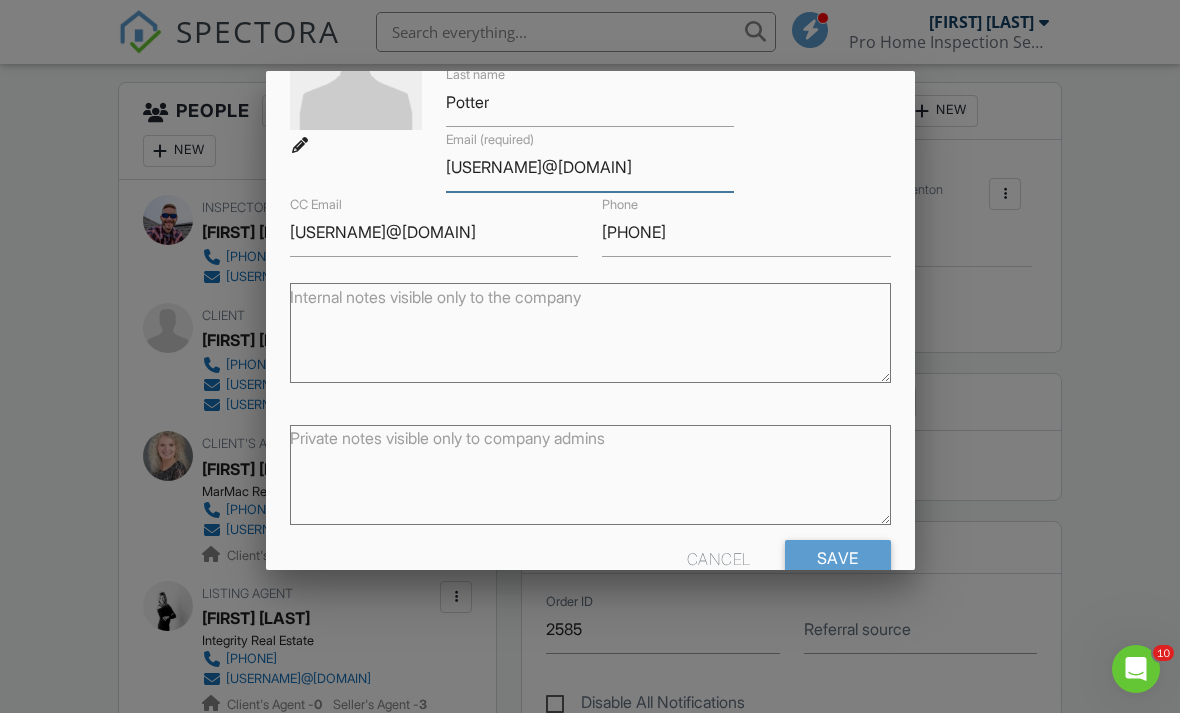 scroll, scrollTop: 174, scrollLeft: 0, axis: vertical 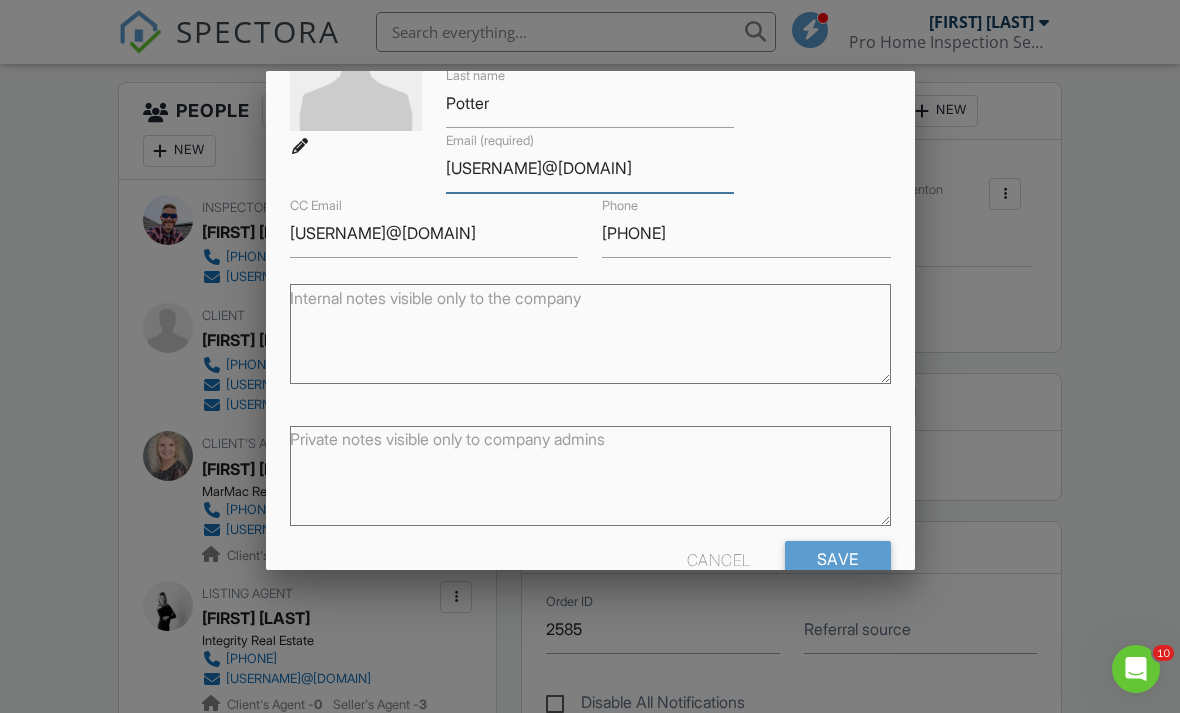 type on "[USERNAME]@[DOMAIN]" 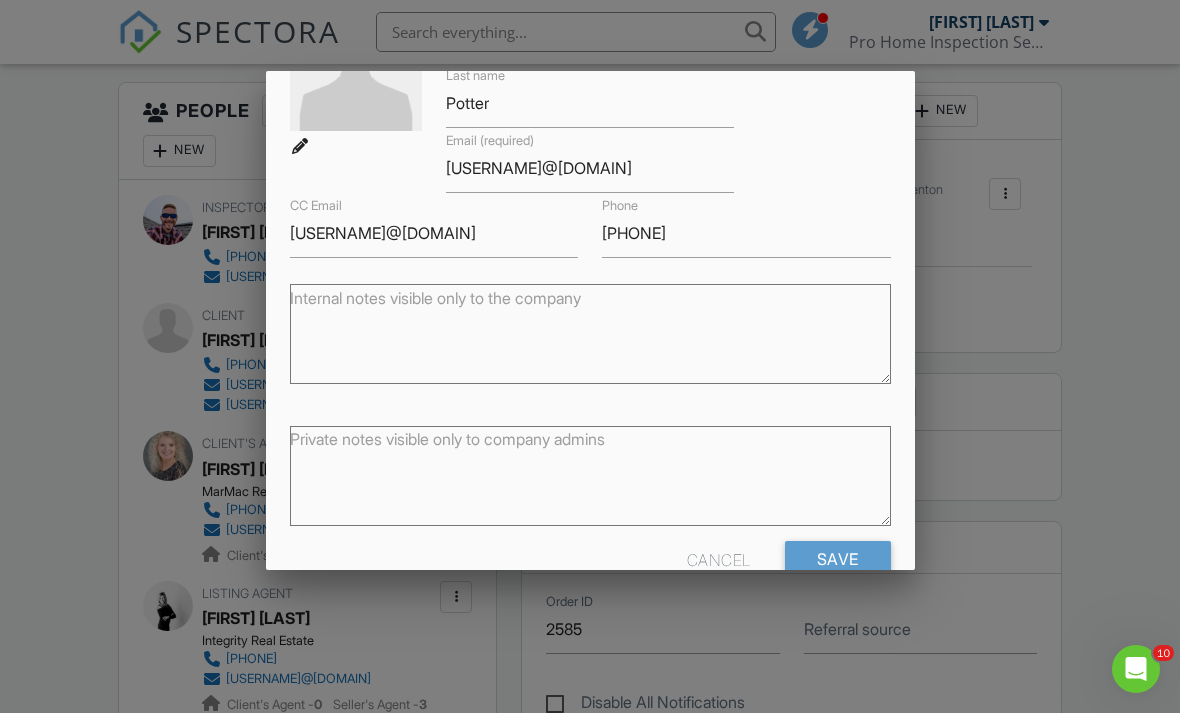 click on "Save" at bounding box center (838, 559) 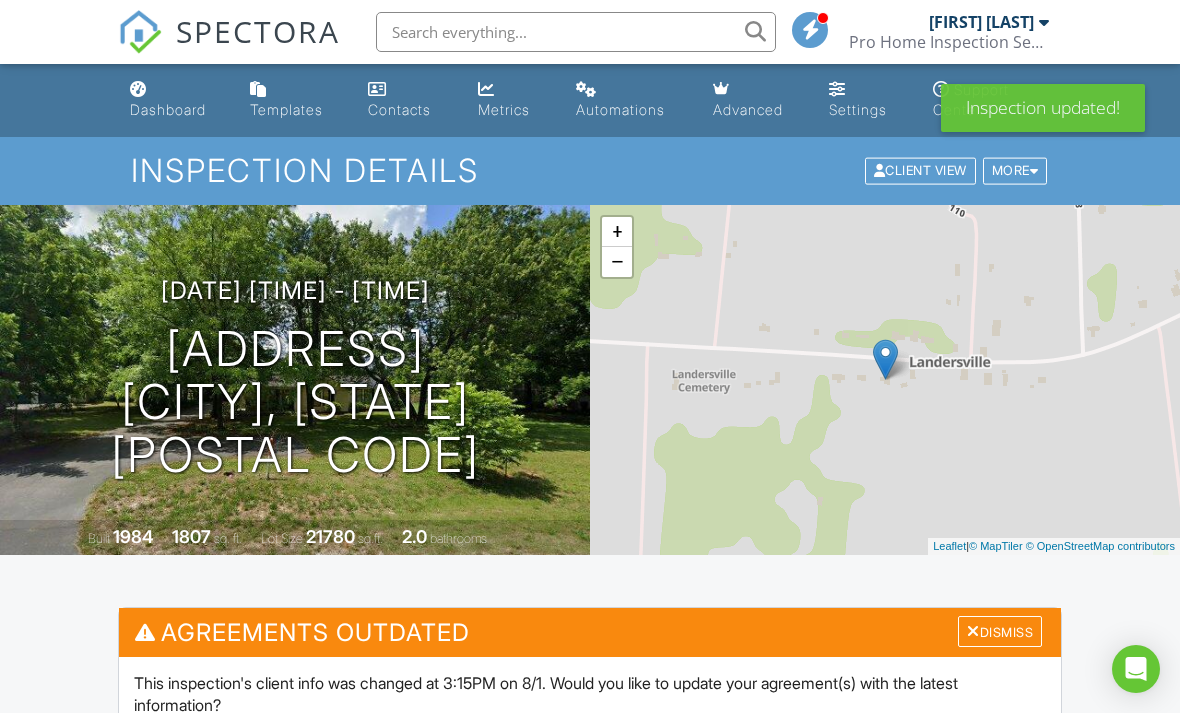 scroll, scrollTop: 0, scrollLeft: 0, axis: both 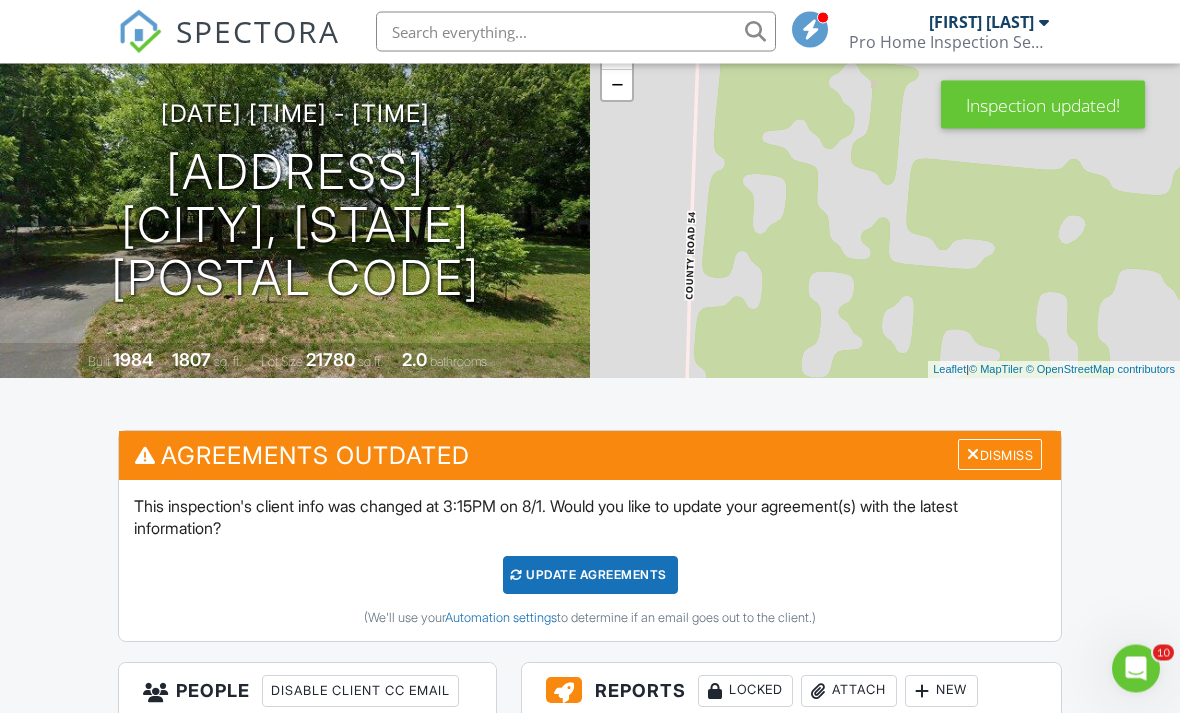 click on "Update Agreements" at bounding box center [590, 576] 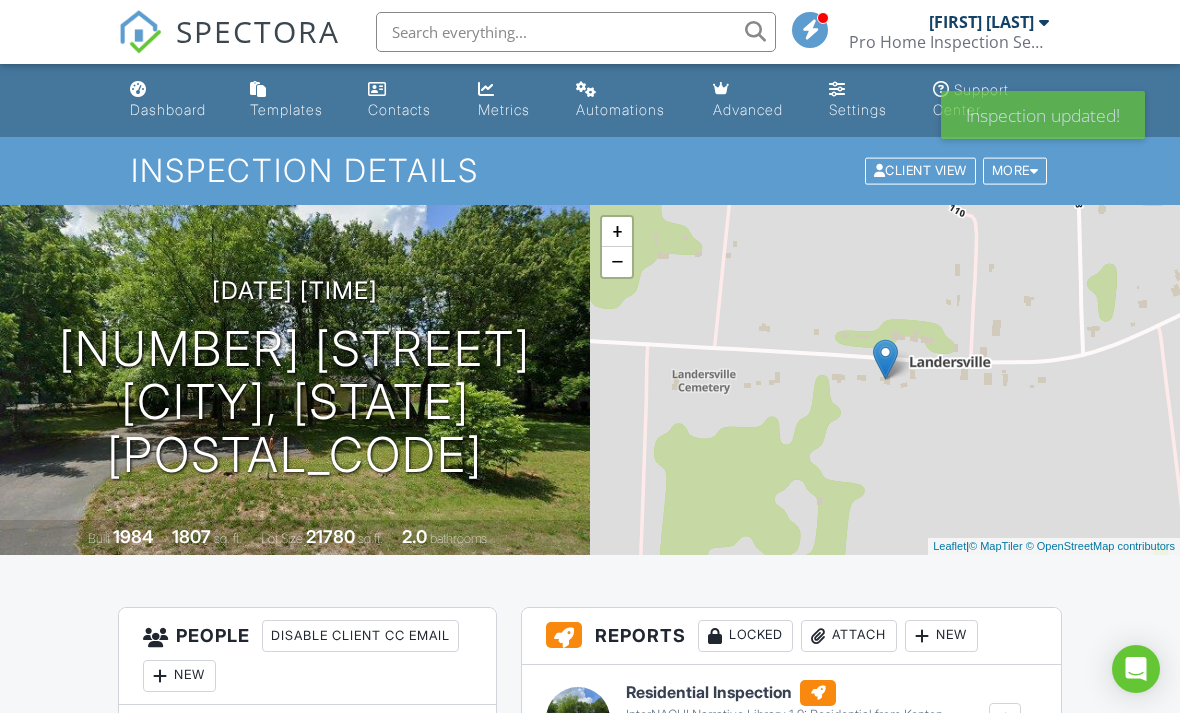 scroll, scrollTop: 0, scrollLeft: 0, axis: both 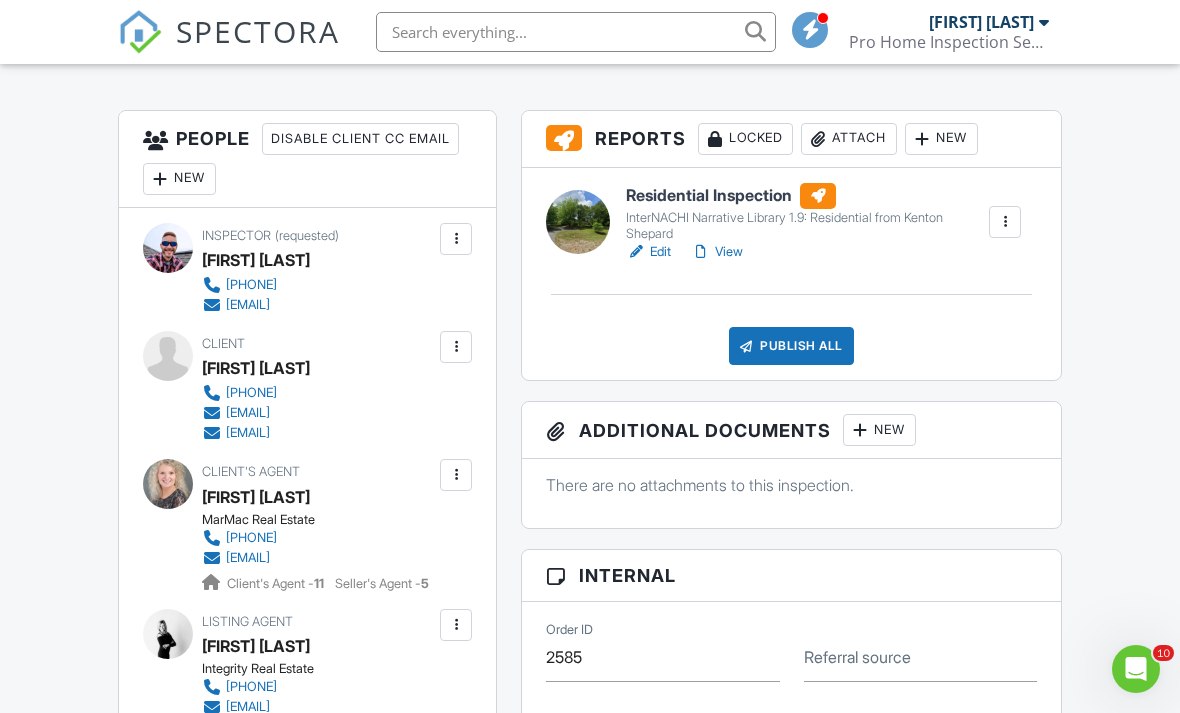 click at bounding box center (456, 347) 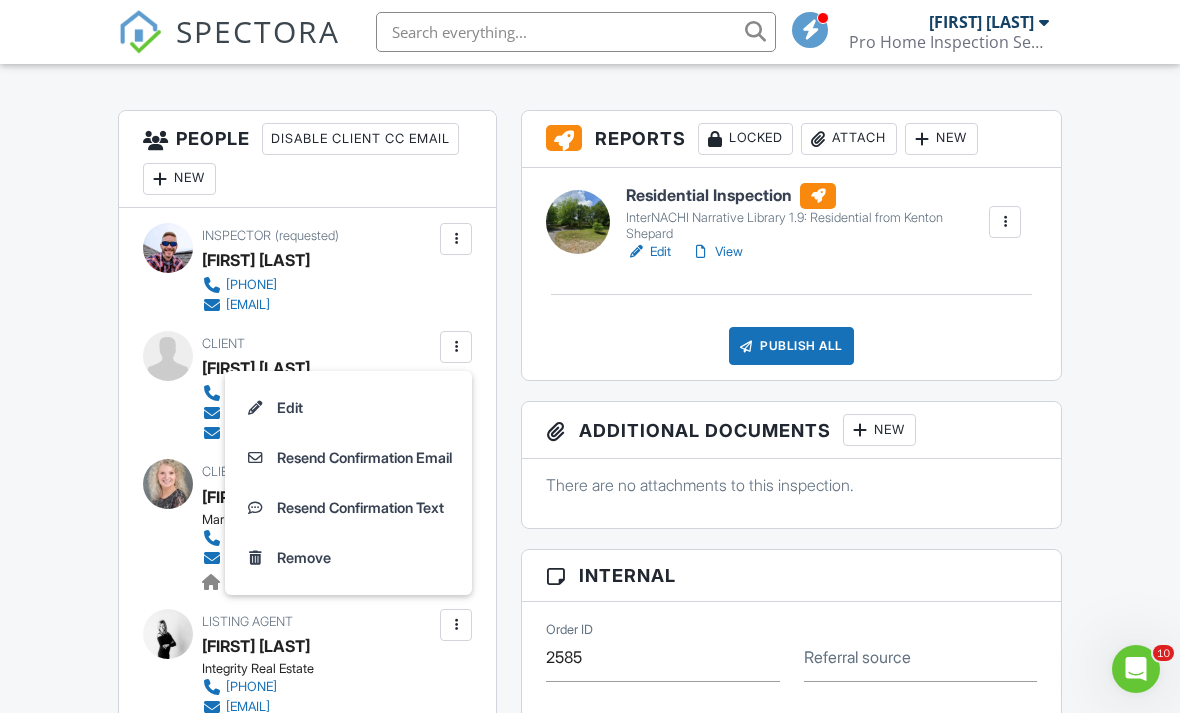 click on "Resend Confirmation Email" at bounding box center (348, 458) 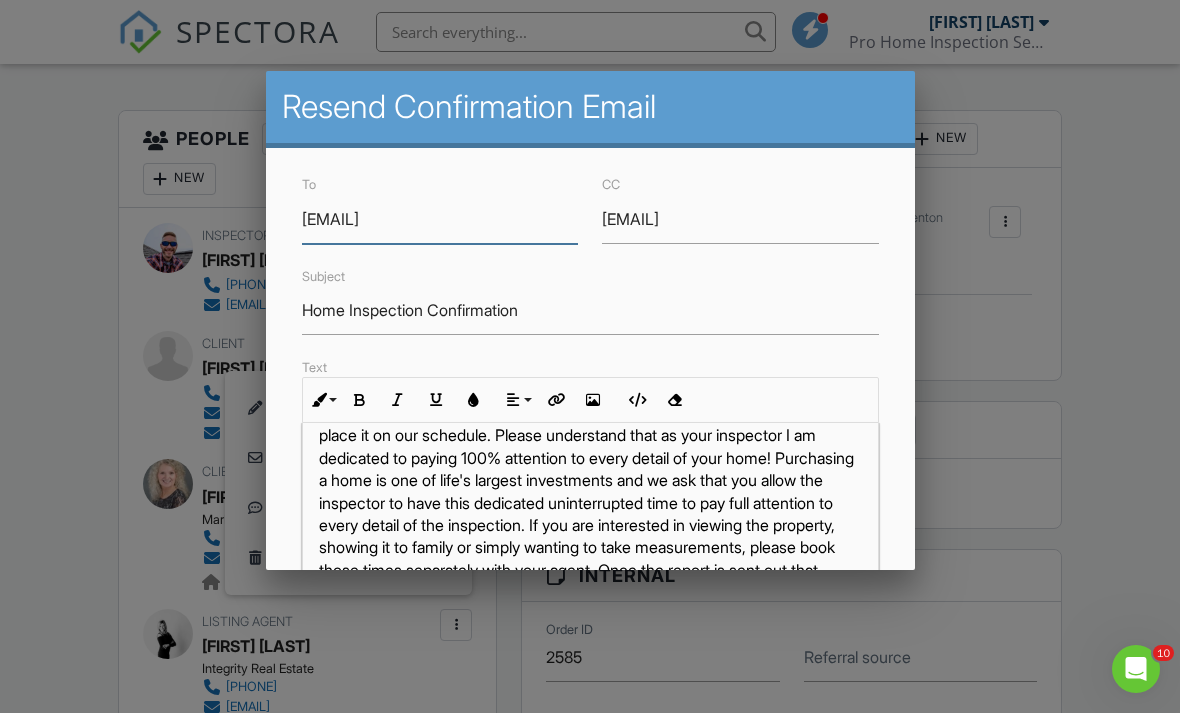 scroll, scrollTop: 144, scrollLeft: 0, axis: vertical 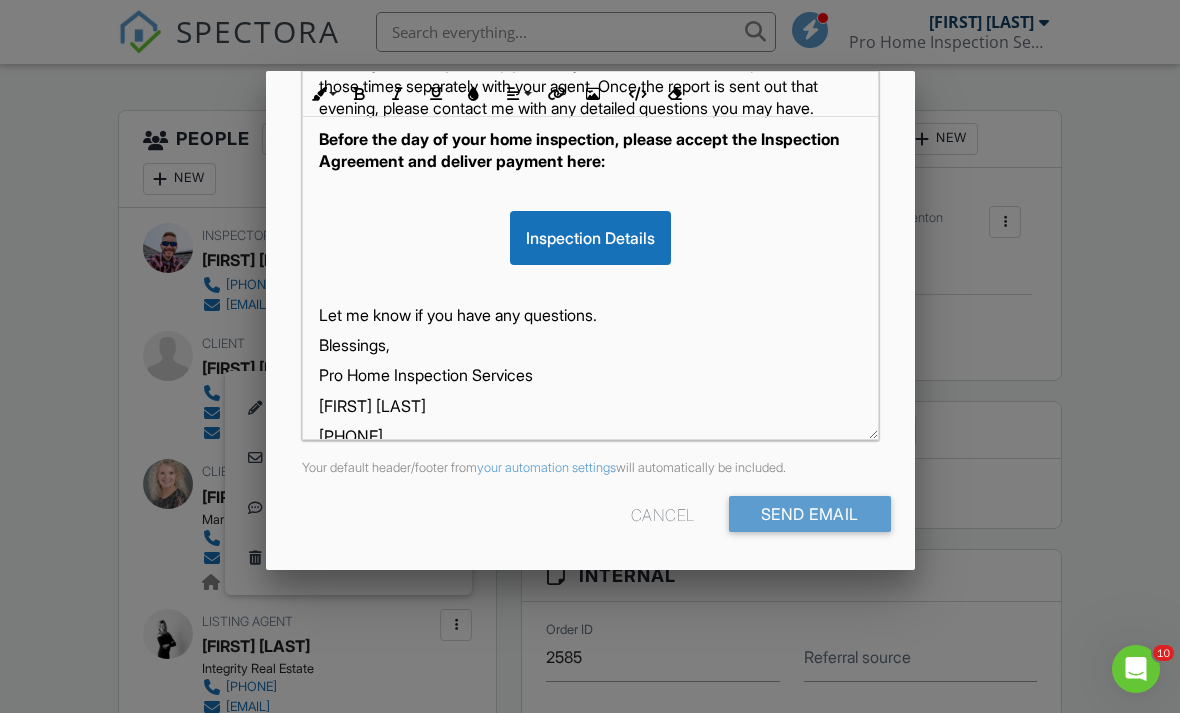 click on "Send Email" at bounding box center [810, 514] 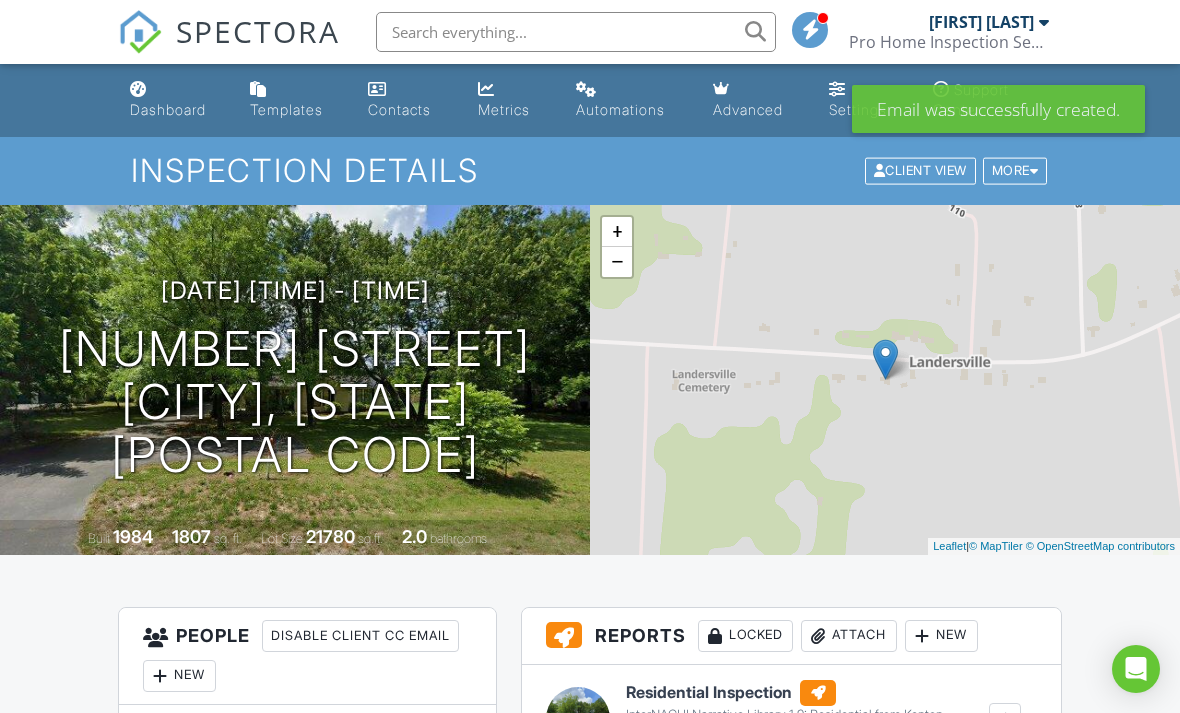 scroll, scrollTop: 0, scrollLeft: 0, axis: both 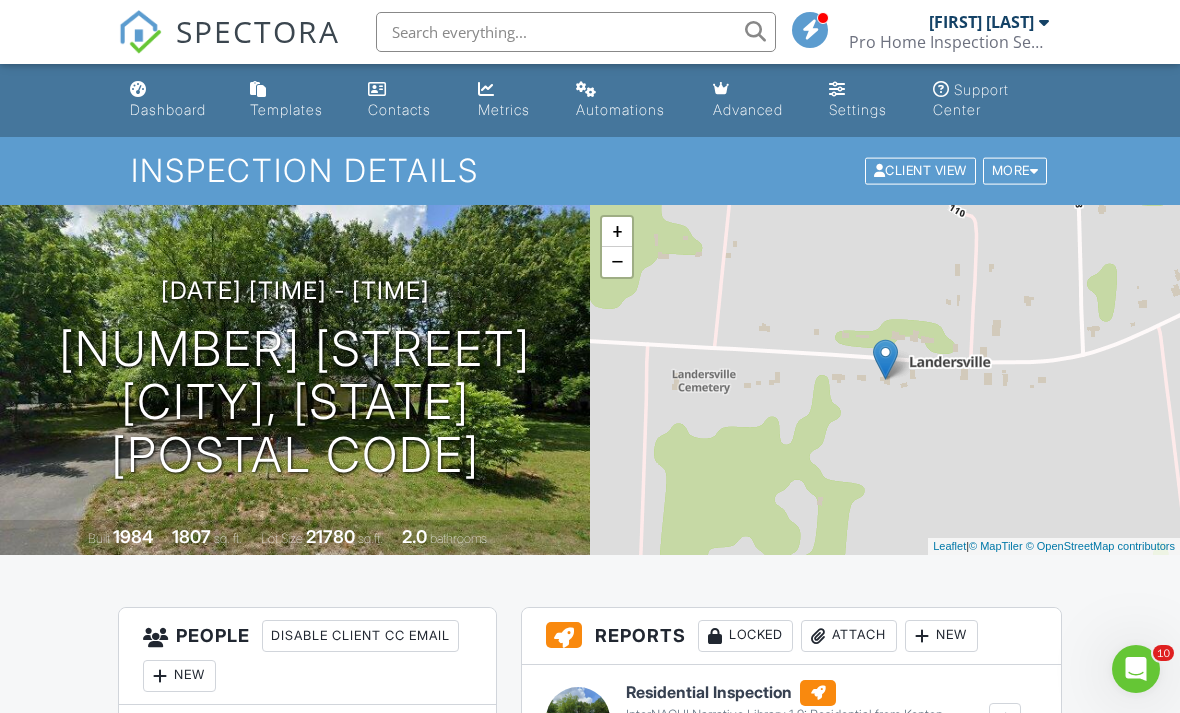 click on "Dashboard" at bounding box center [168, 109] 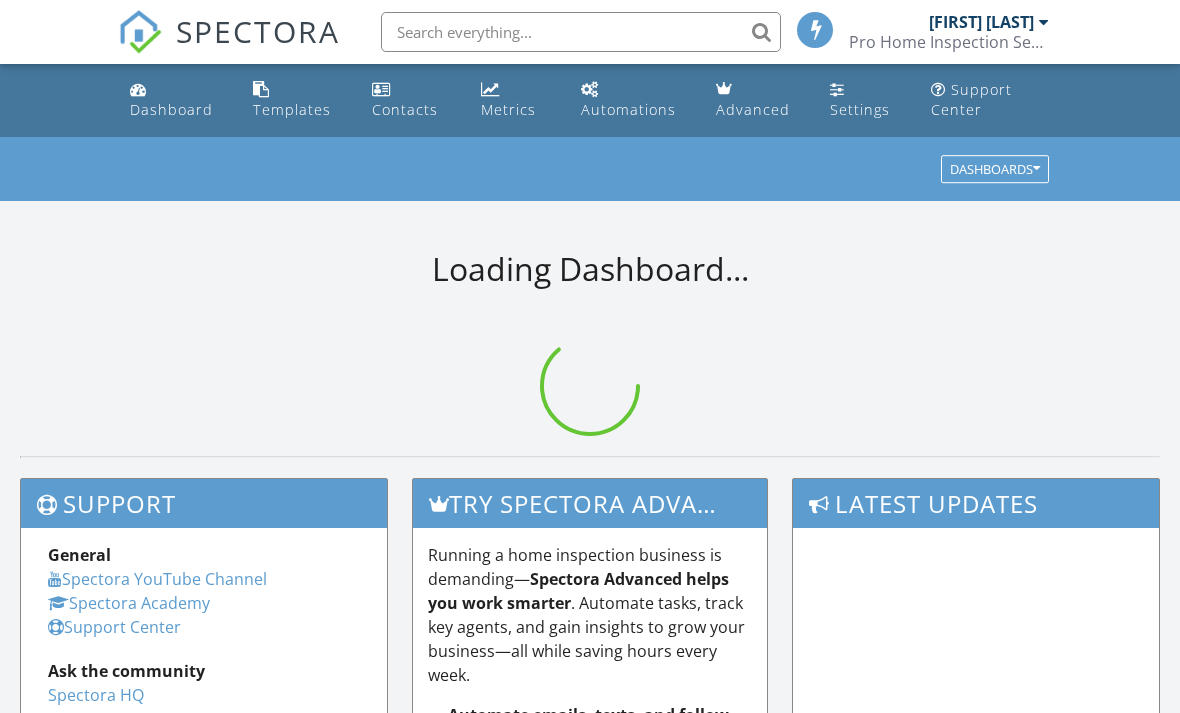 scroll, scrollTop: 0, scrollLeft: 0, axis: both 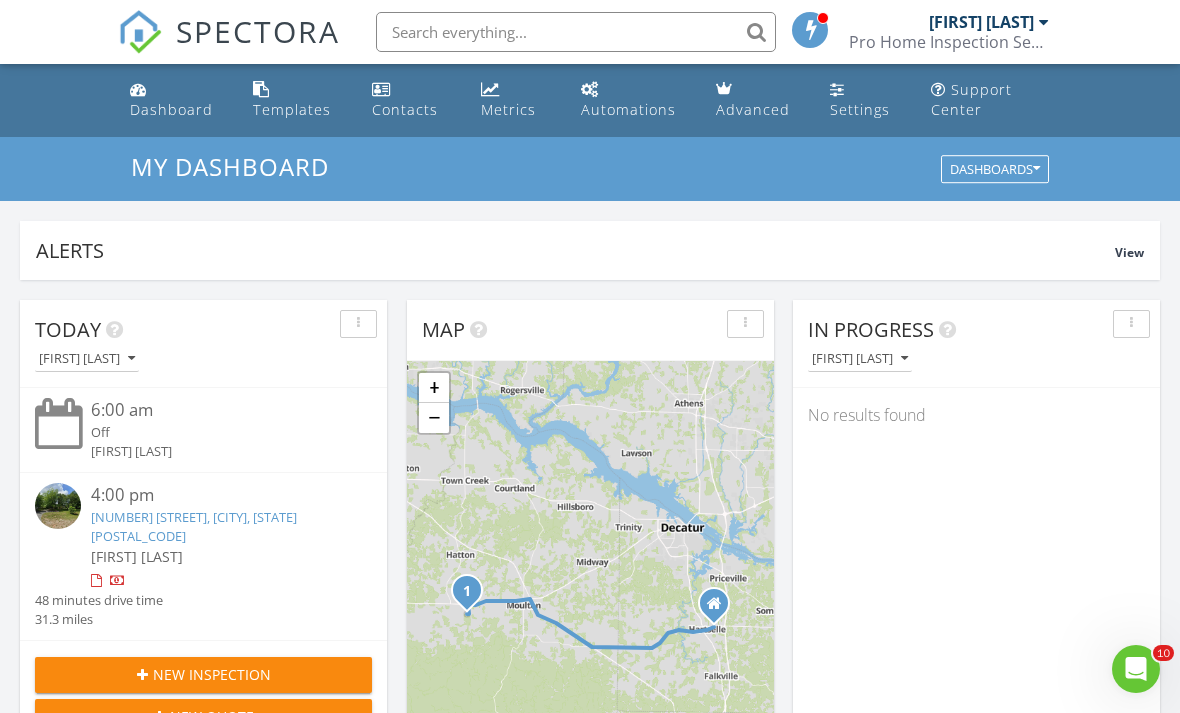 click at bounding box center (576, 32) 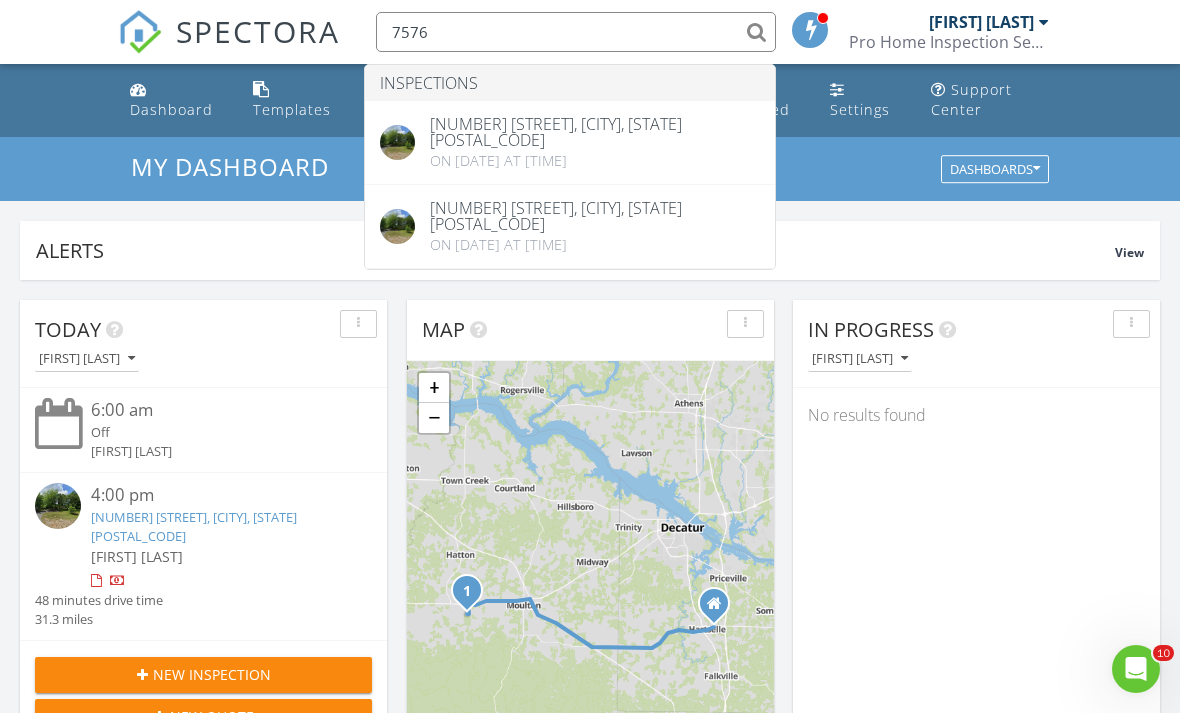 type on "7576" 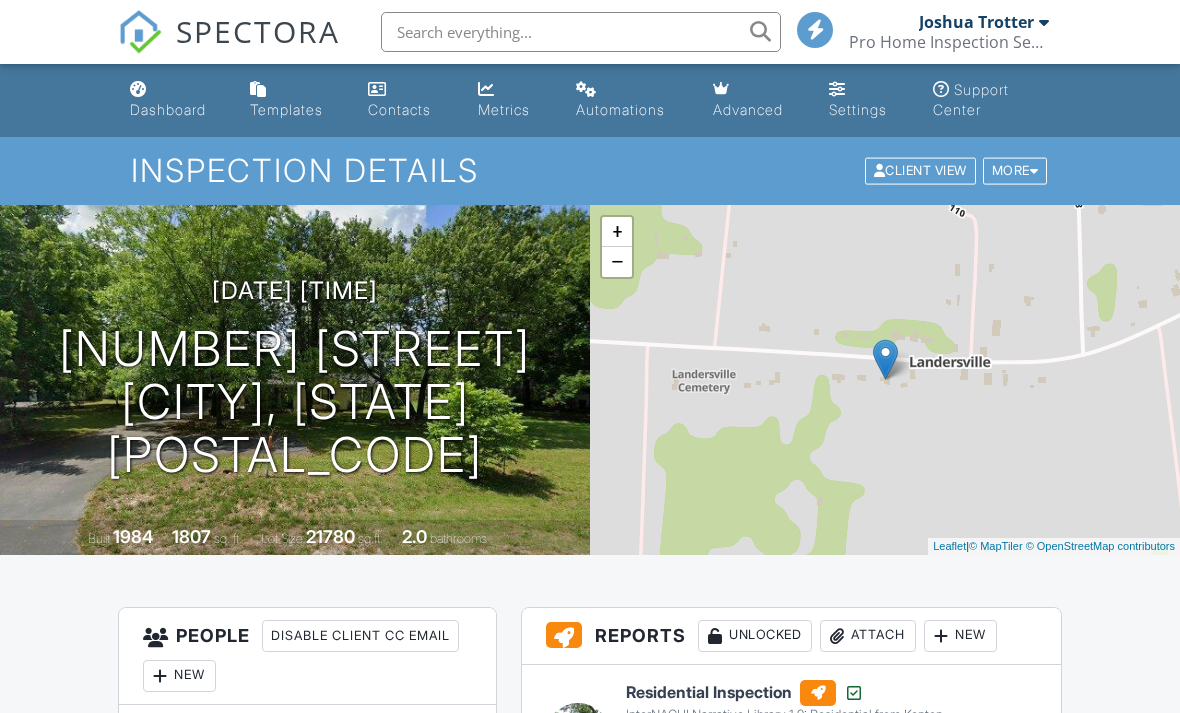 scroll, scrollTop: 0, scrollLeft: 0, axis: both 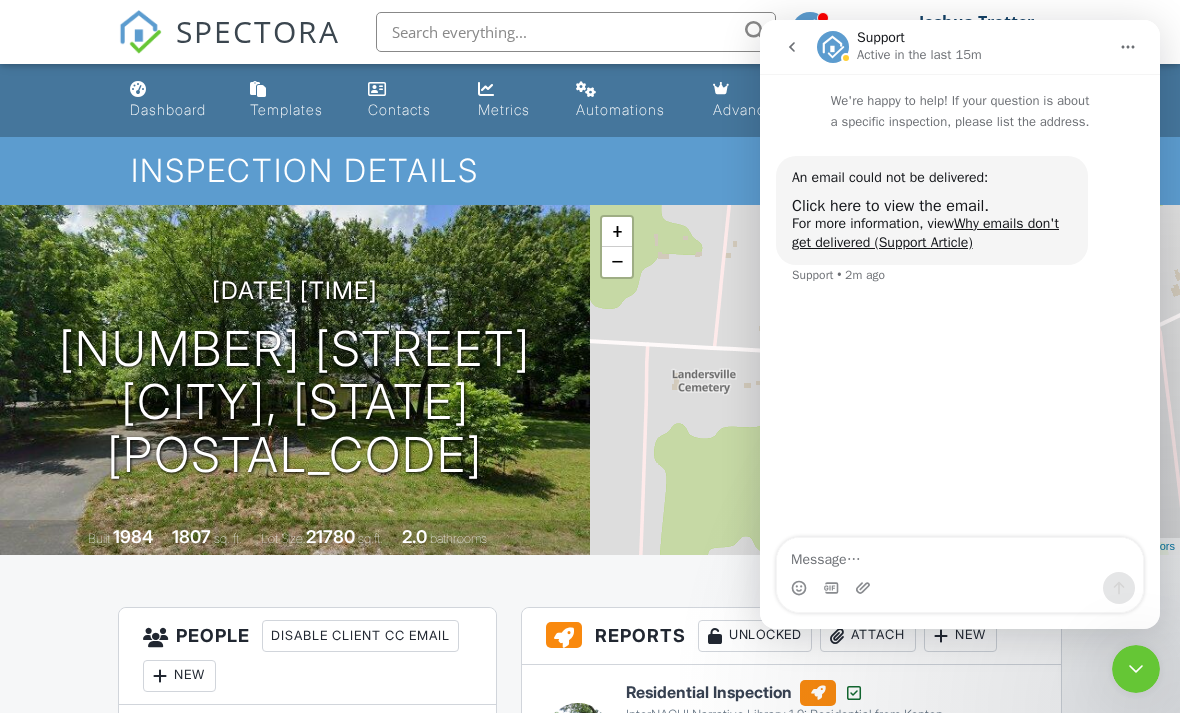 click 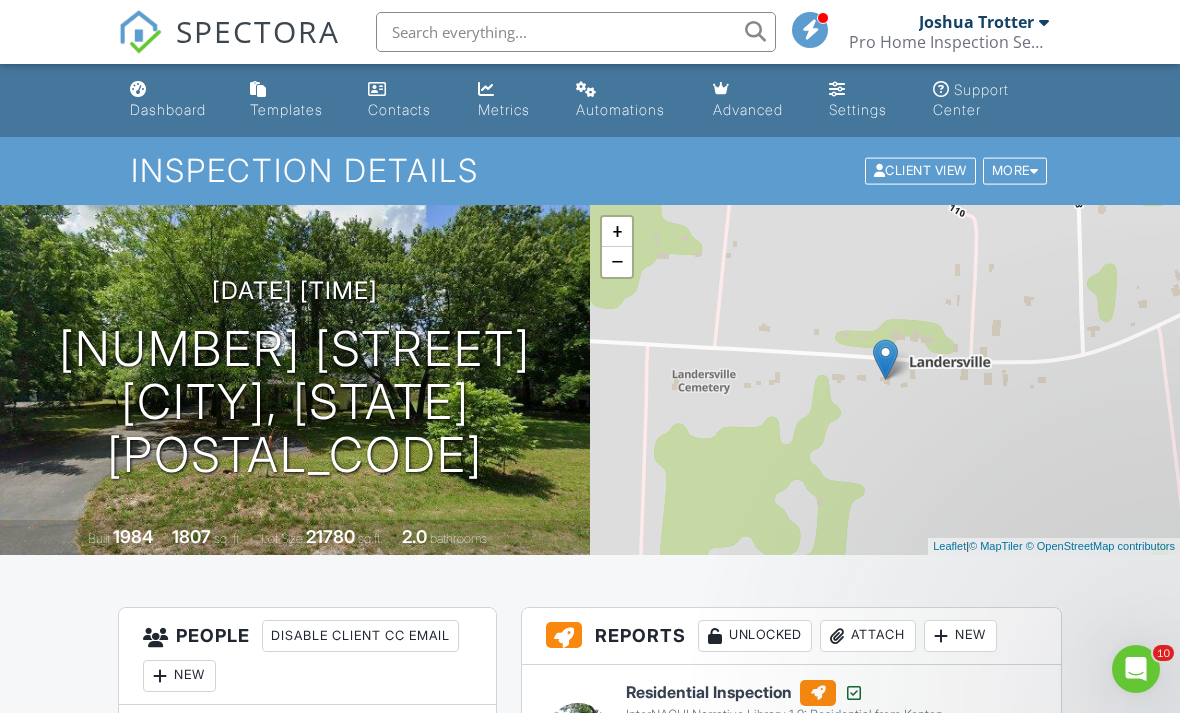 scroll, scrollTop: 0, scrollLeft: 0, axis: both 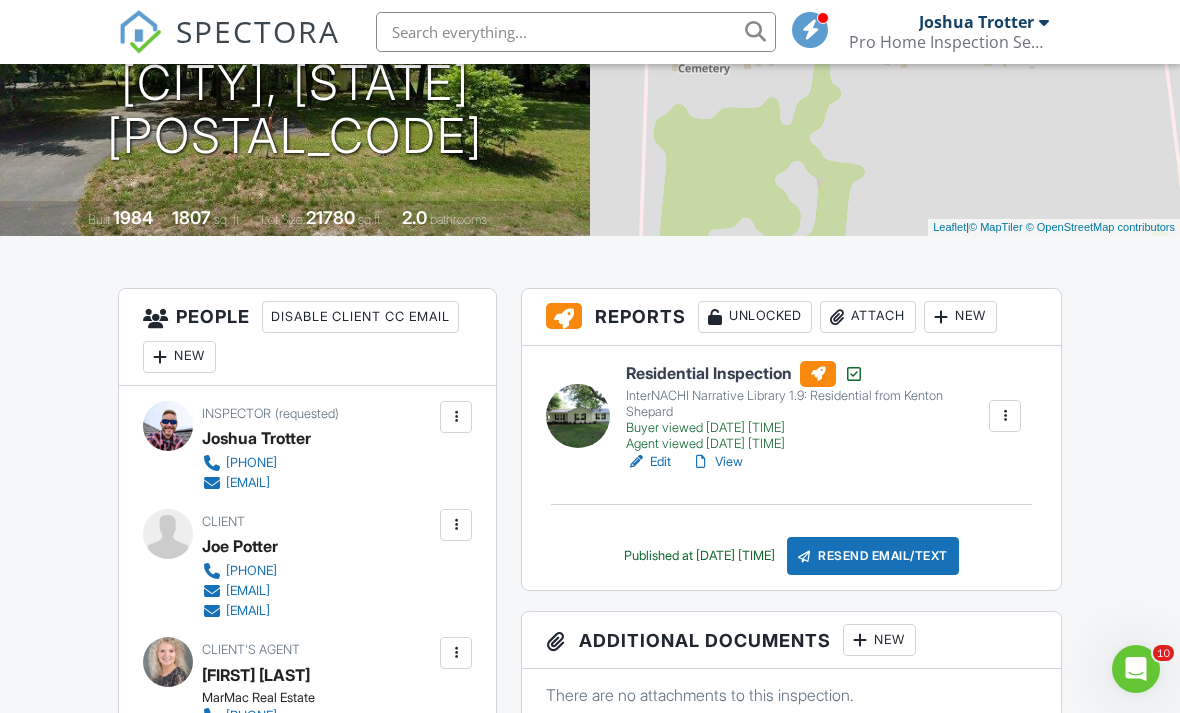 click on "View" at bounding box center [717, 462] 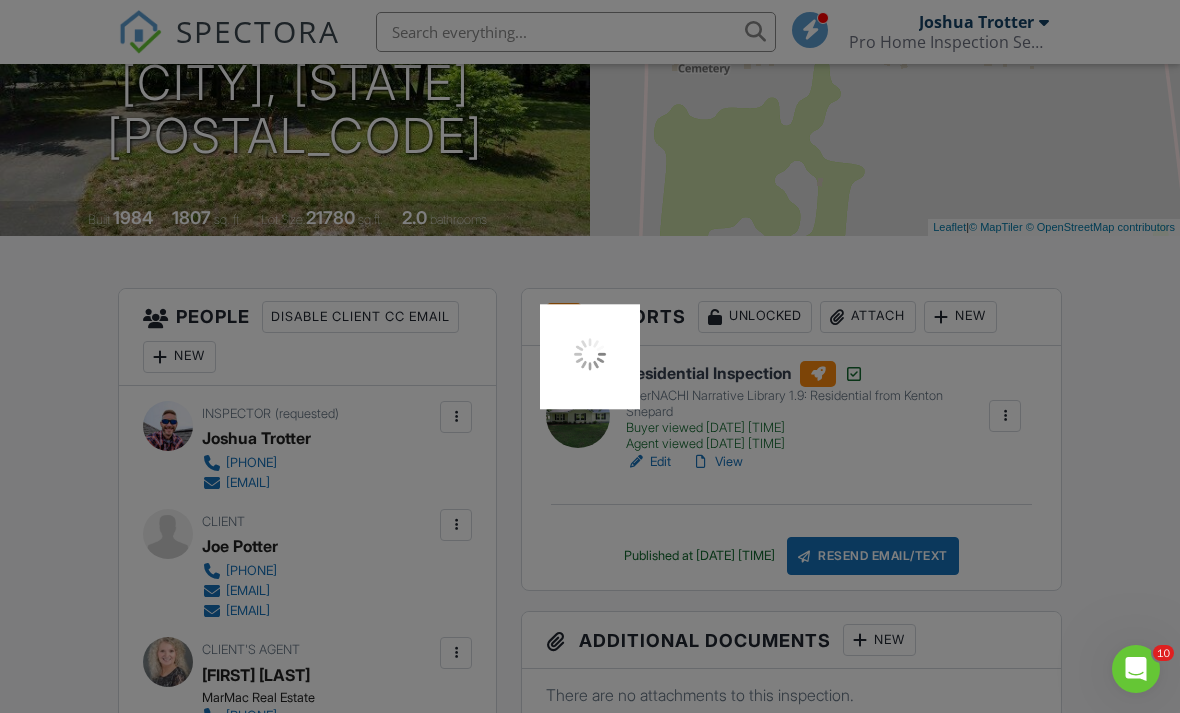 scroll, scrollTop: 383, scrollLeft: 0, axis: vertical 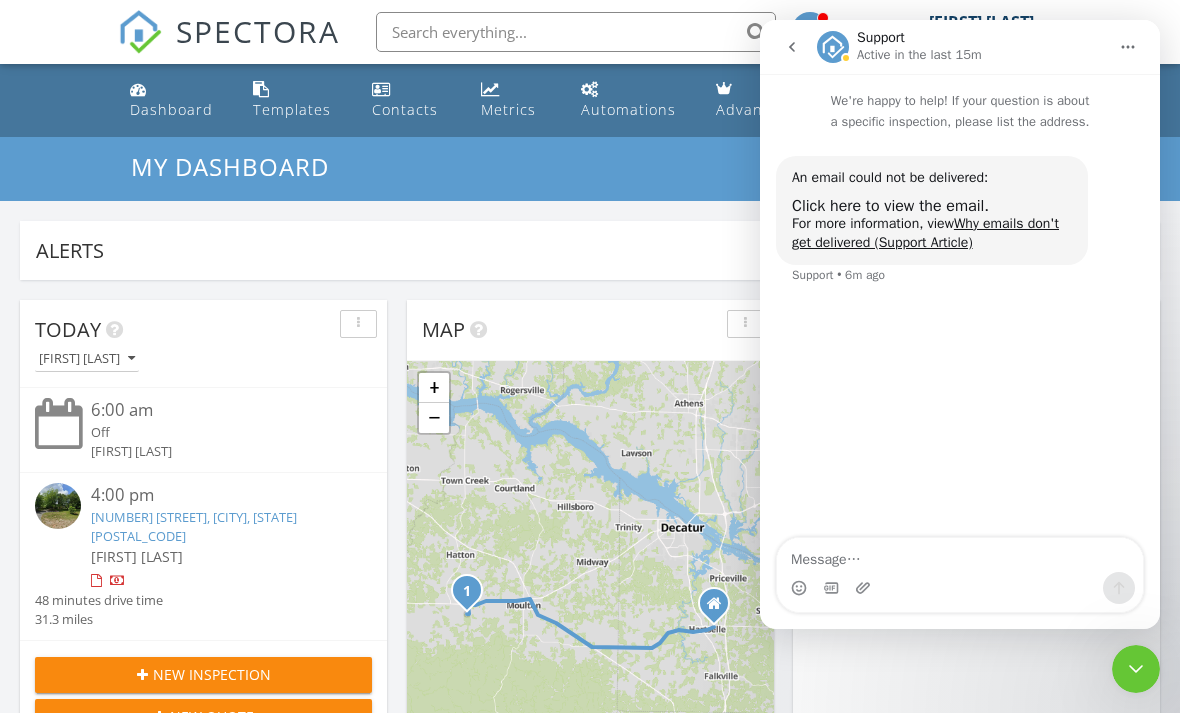 click 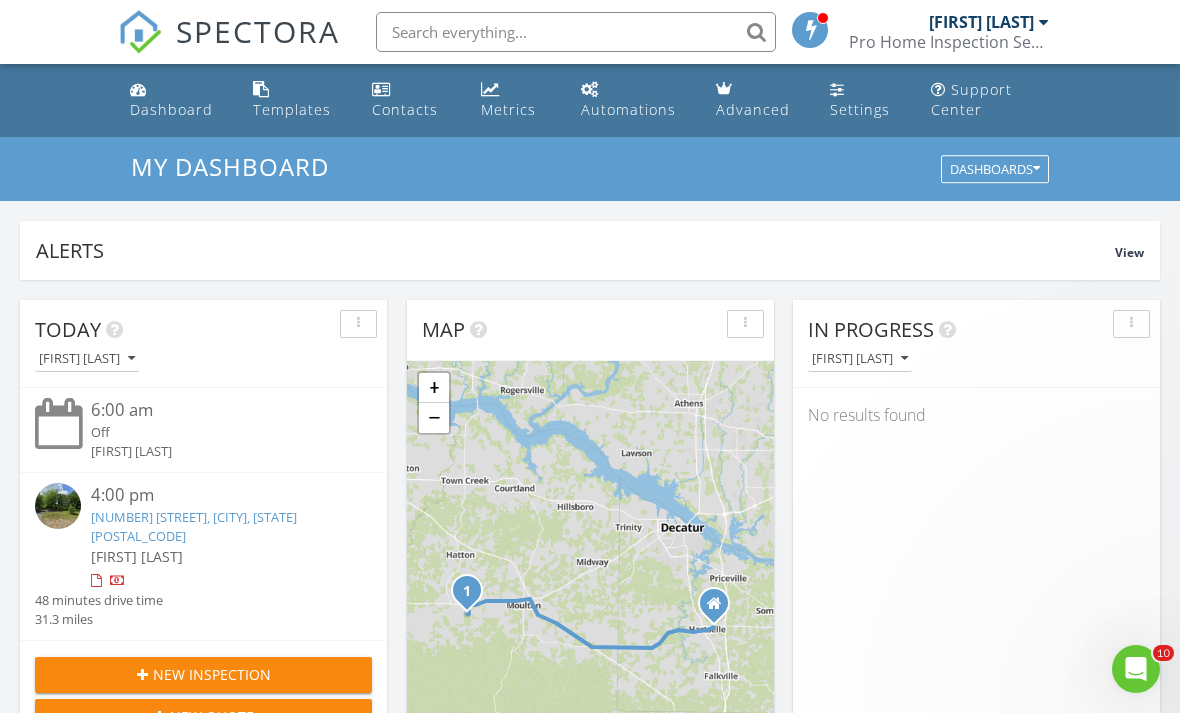 scroll, scrollTop: 0, scrollLeft: 0, axis: both 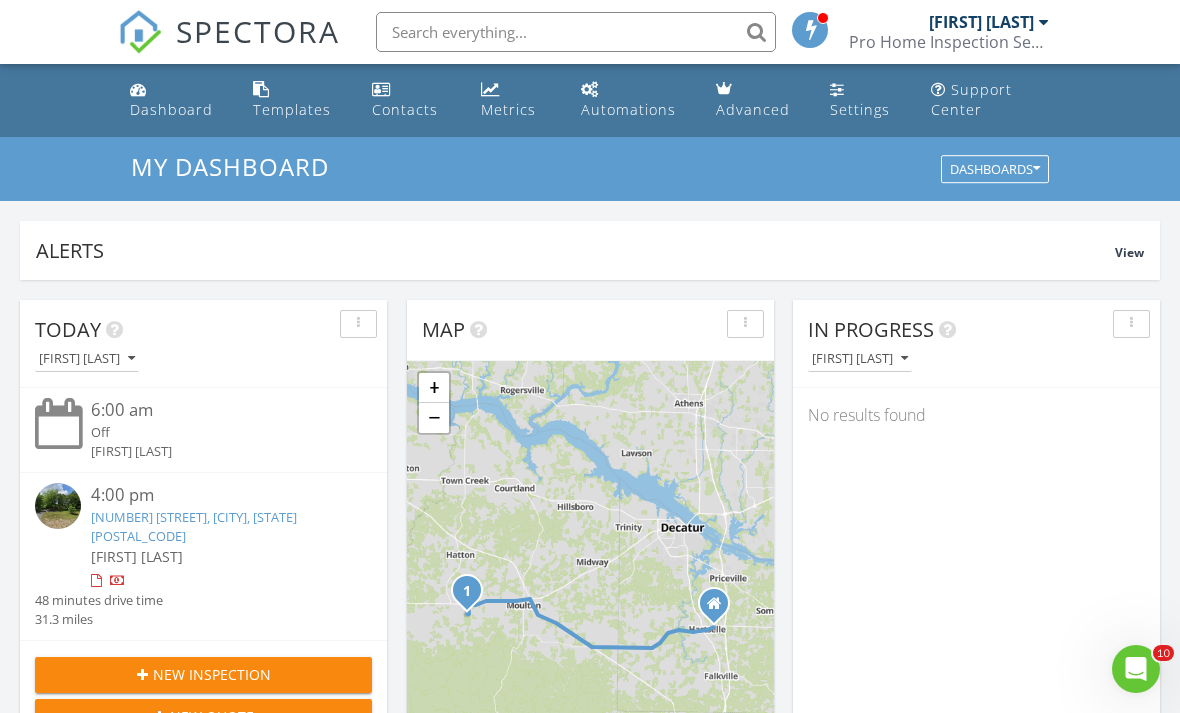 click on "Dashboard" at bounding box center [175, 100] 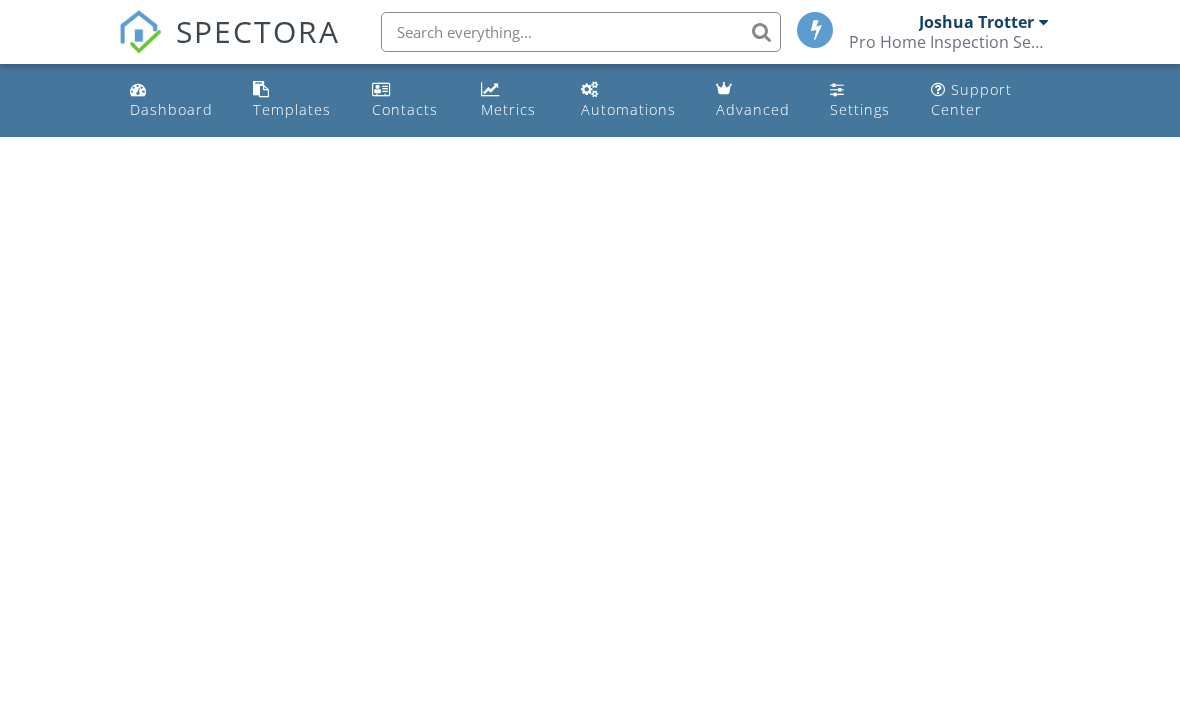 scroll, scrollTop: 0, scrollLeft: 0, axis: both 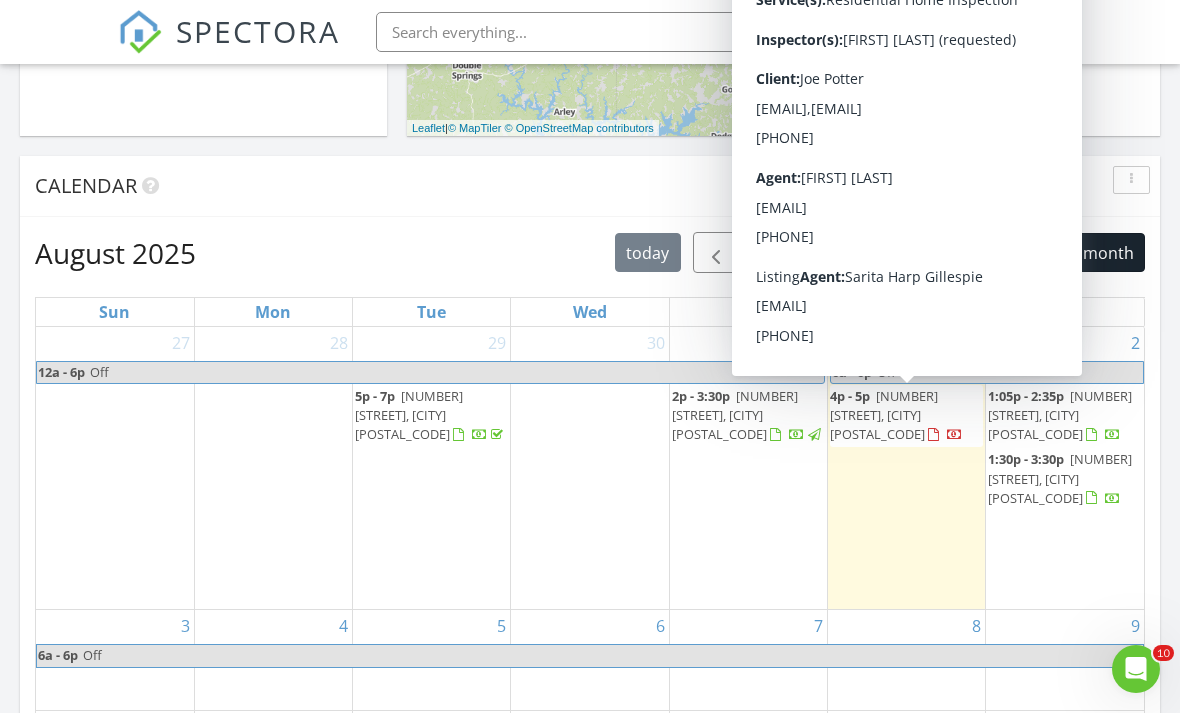 click on "[NUMBER] [STREET], [CITY] [POSTAL_CODE]" at bounding box center (884, 415) 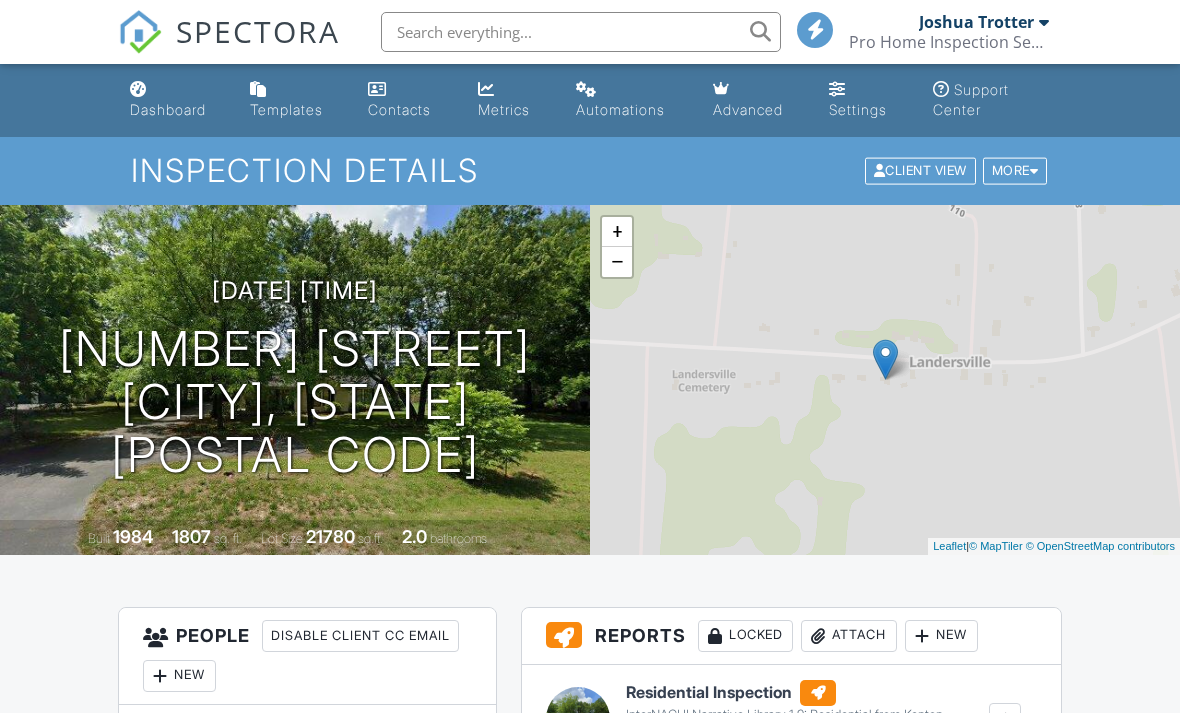 scroll, scrollTop: 0, scrollLeft: 0, axis: both 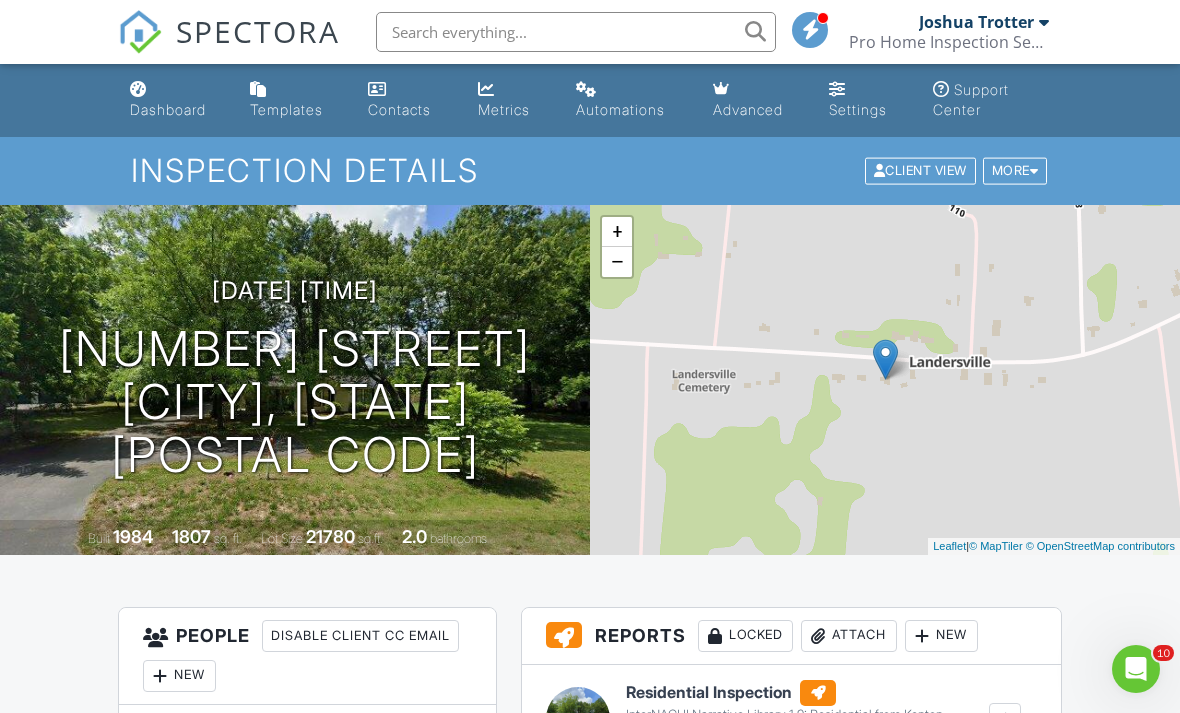 click on "Dashboard" at bounding box center (168, 109) 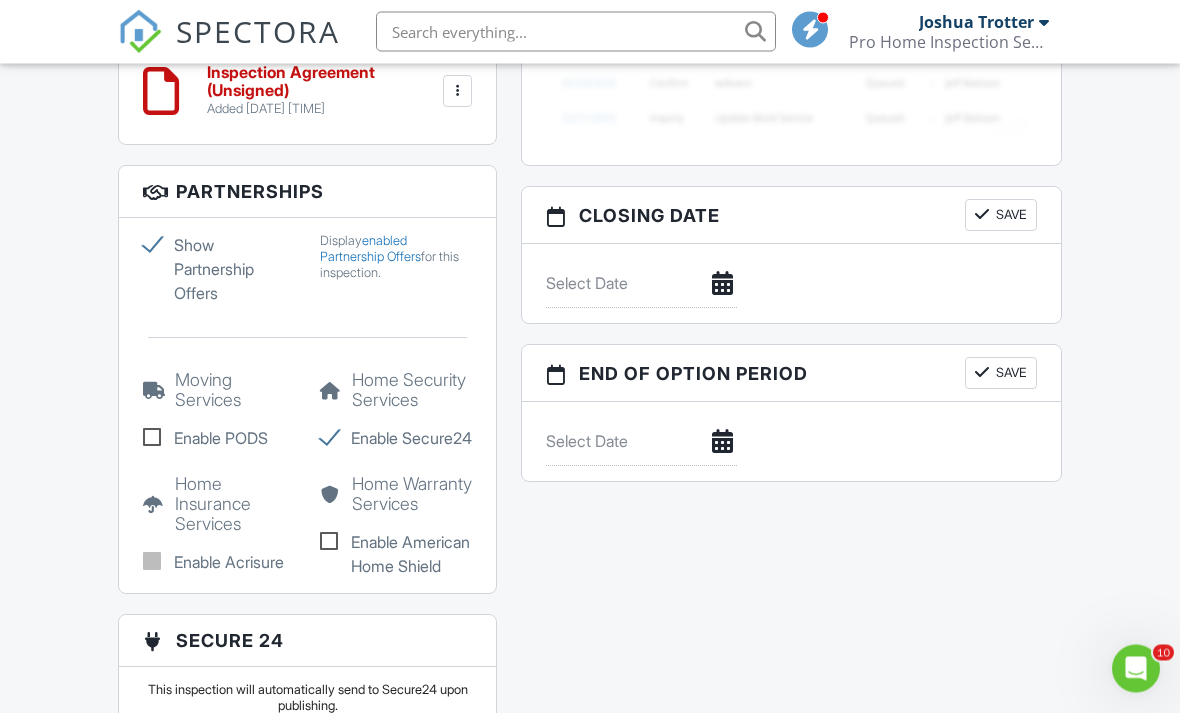 scroll, scrollTop: 1799, scrollLeft: 0, axis: vertical 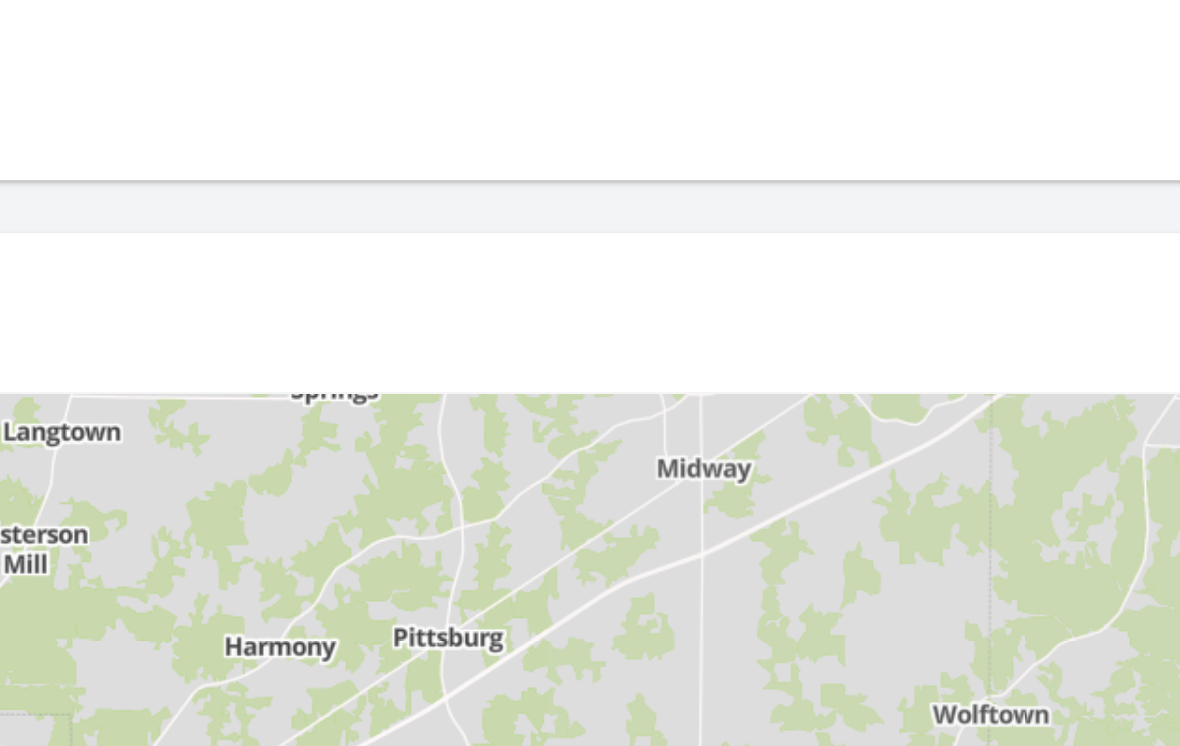 click on "Off" at bounding box center [636, 26] 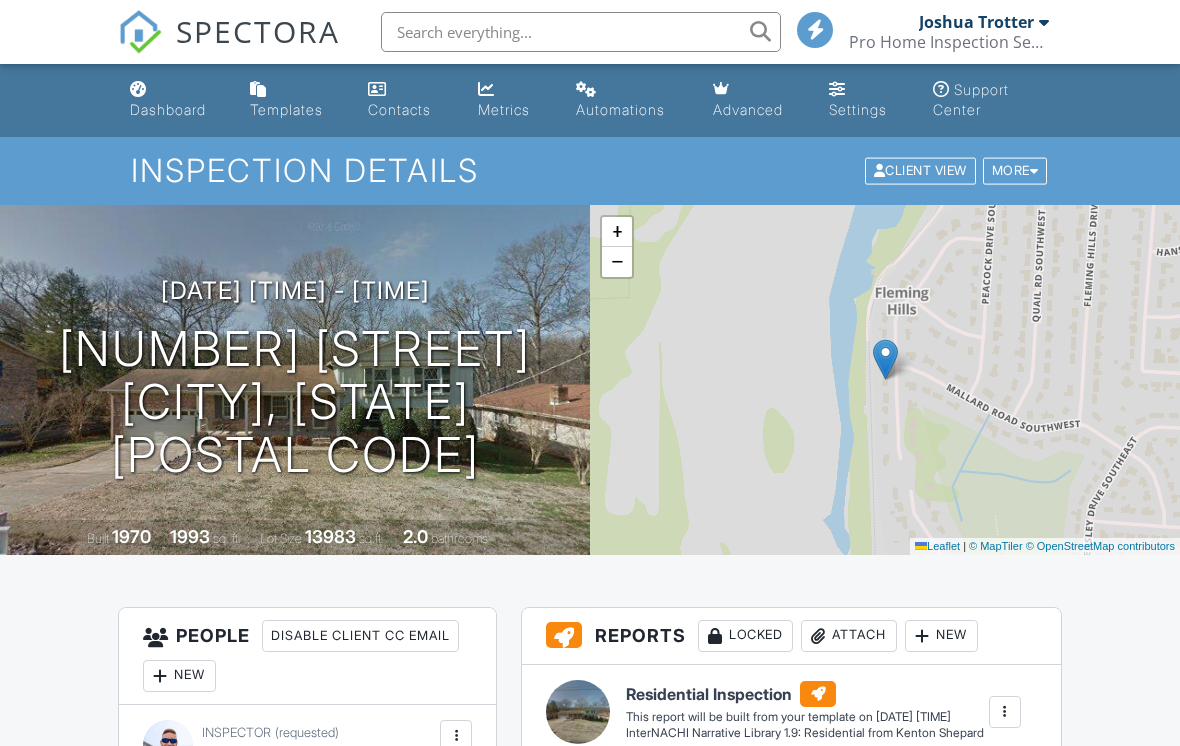 scroll, scrollTop: 74, scrollLeft: 0, axis: vertical 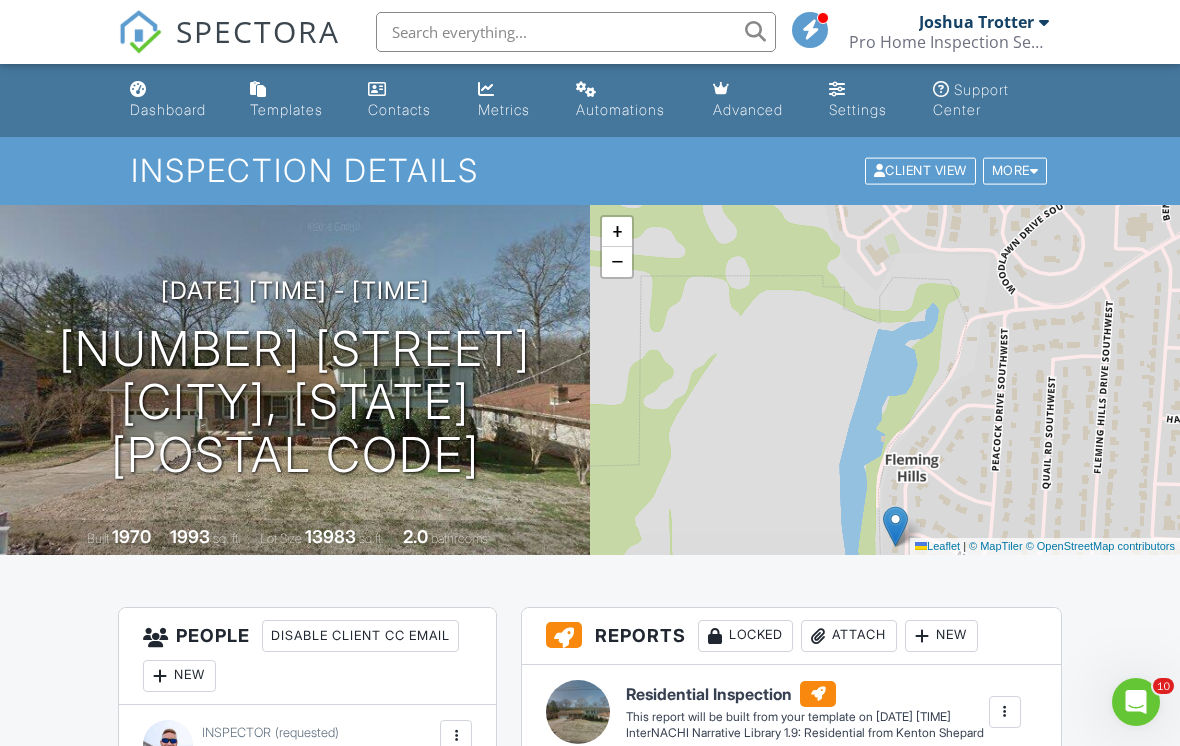 click on "Dashboard" at bounding box center (168, 109) 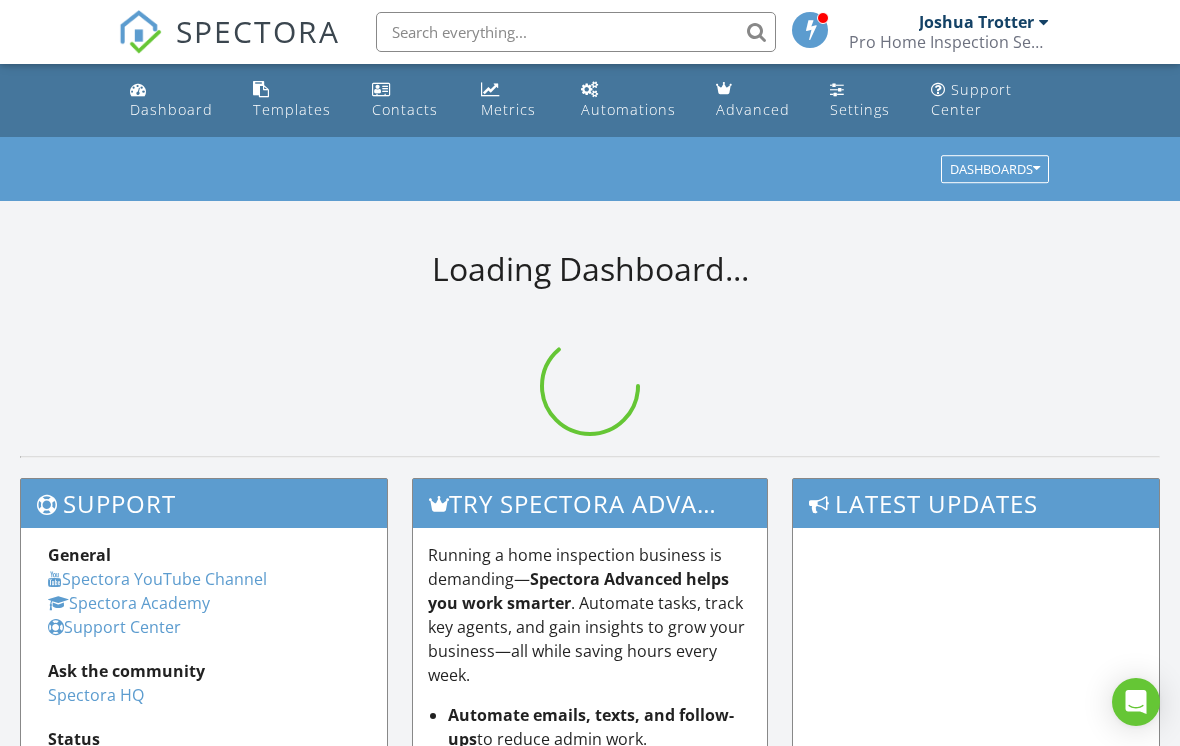 scroll, scrollTop: 0, scrollLeft: 0, axis: both 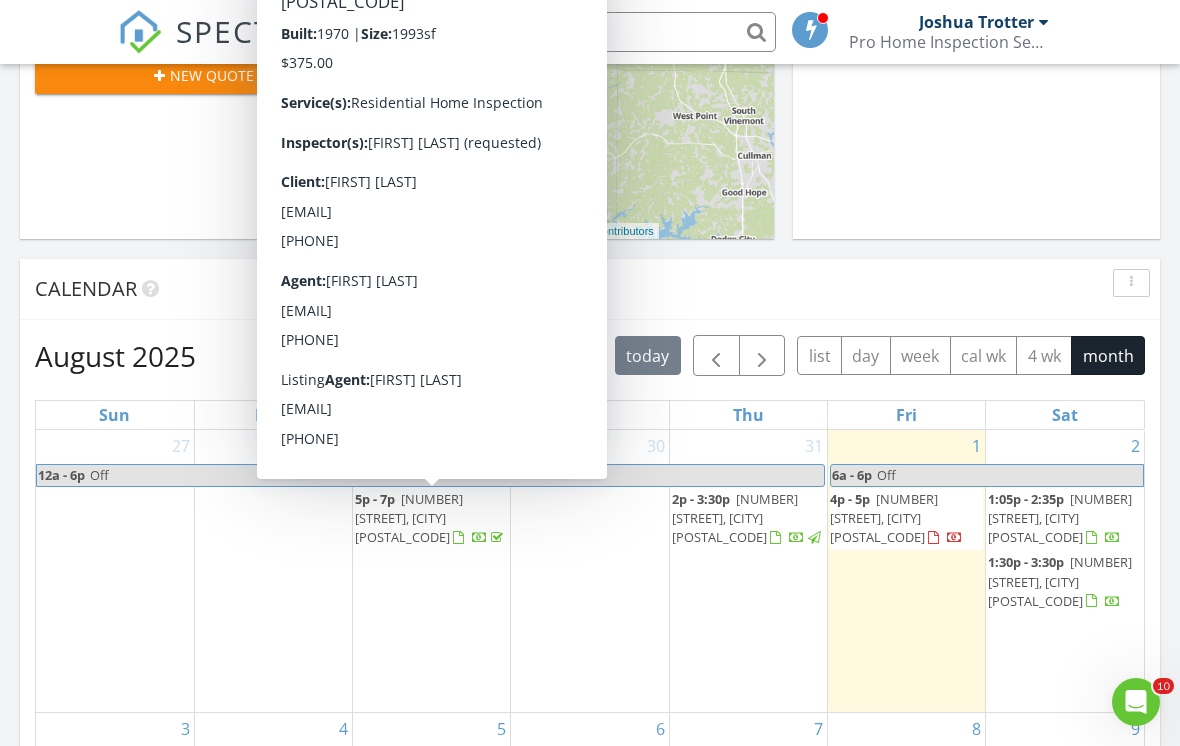 click on "[NUMBER] [STREET], [CITY] [POSTAL_CODE]" at bounding box center (409, 518) 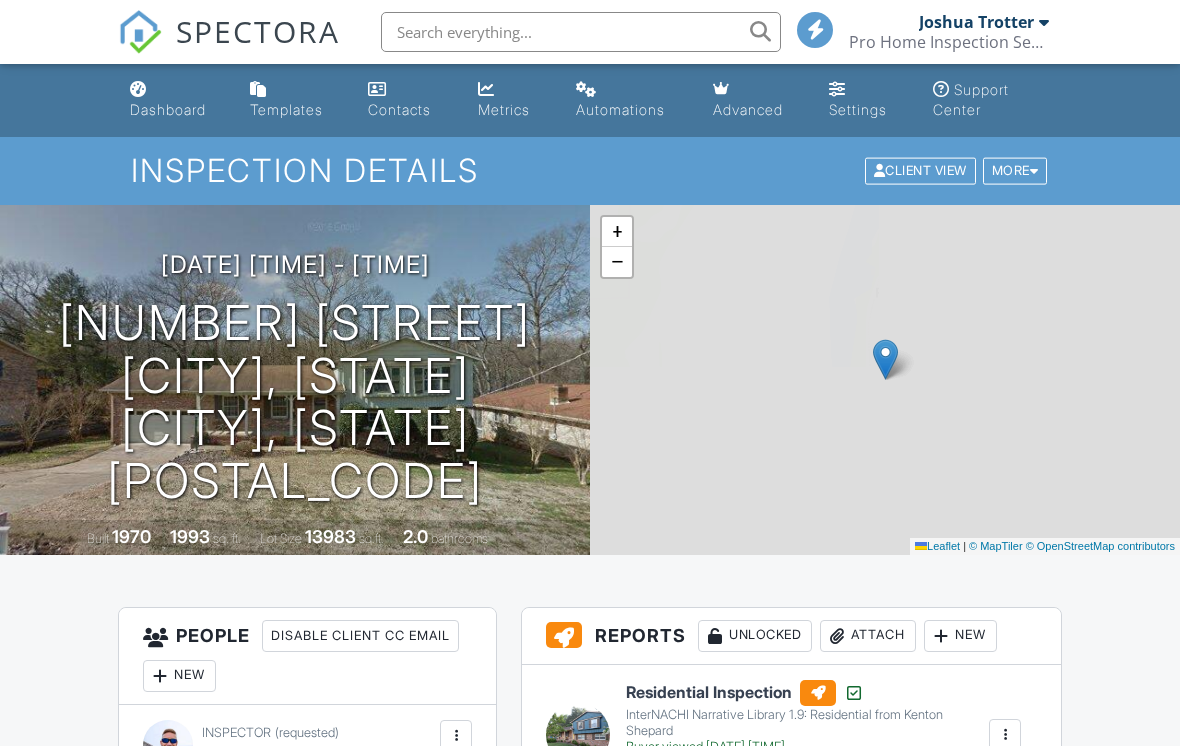 scroll, scrollTop: 0, scrollLeft: 0, axis: both 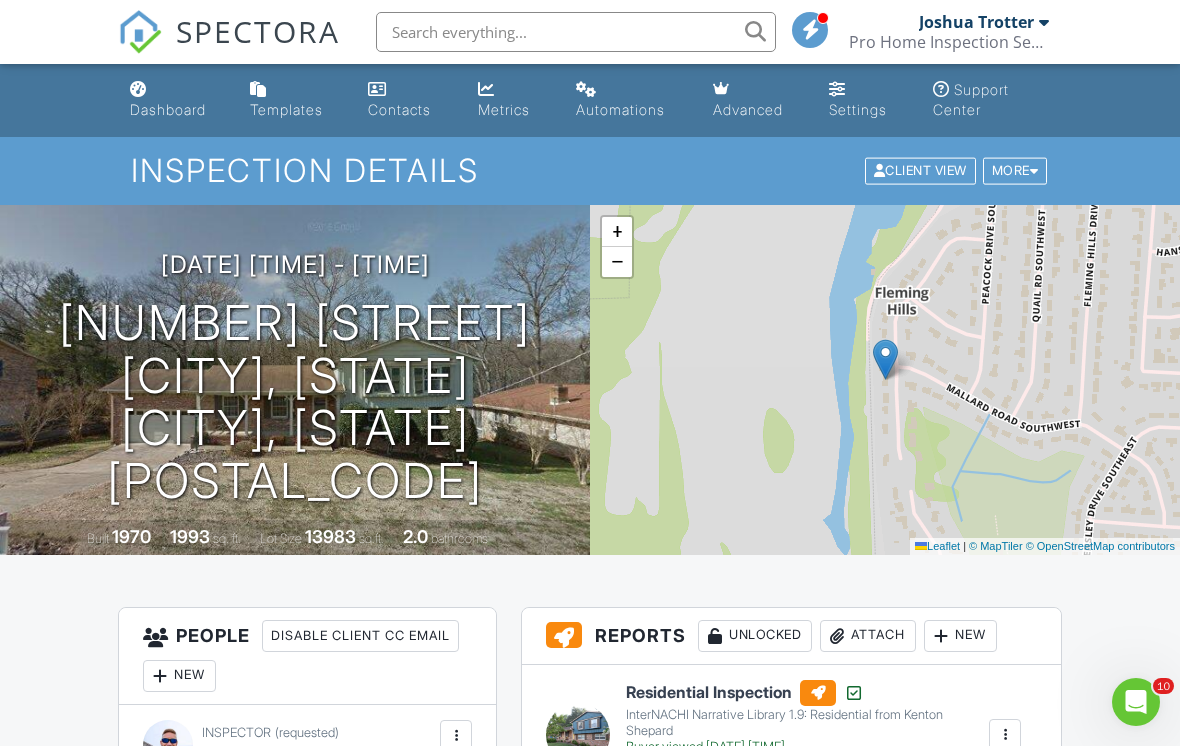 click on "Dashboard" at bounding box center [174, 100] 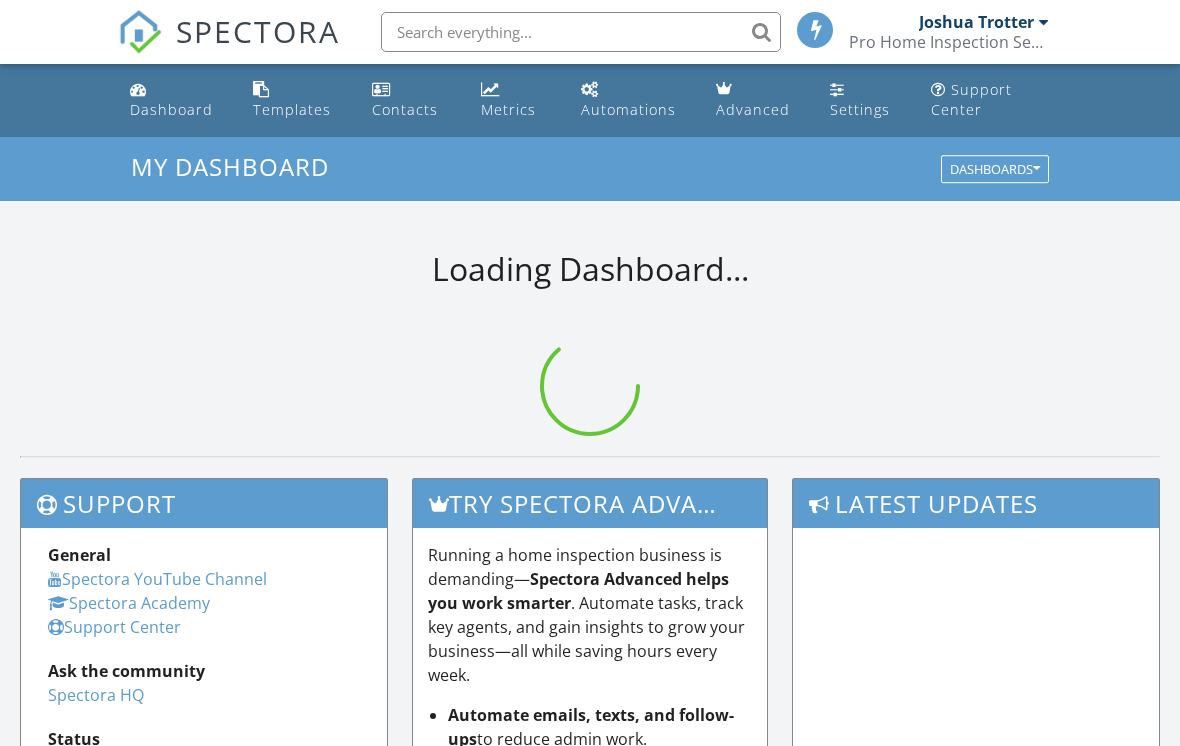 scroll, scrollTop: 0, scrollLeft: 0, axis: both 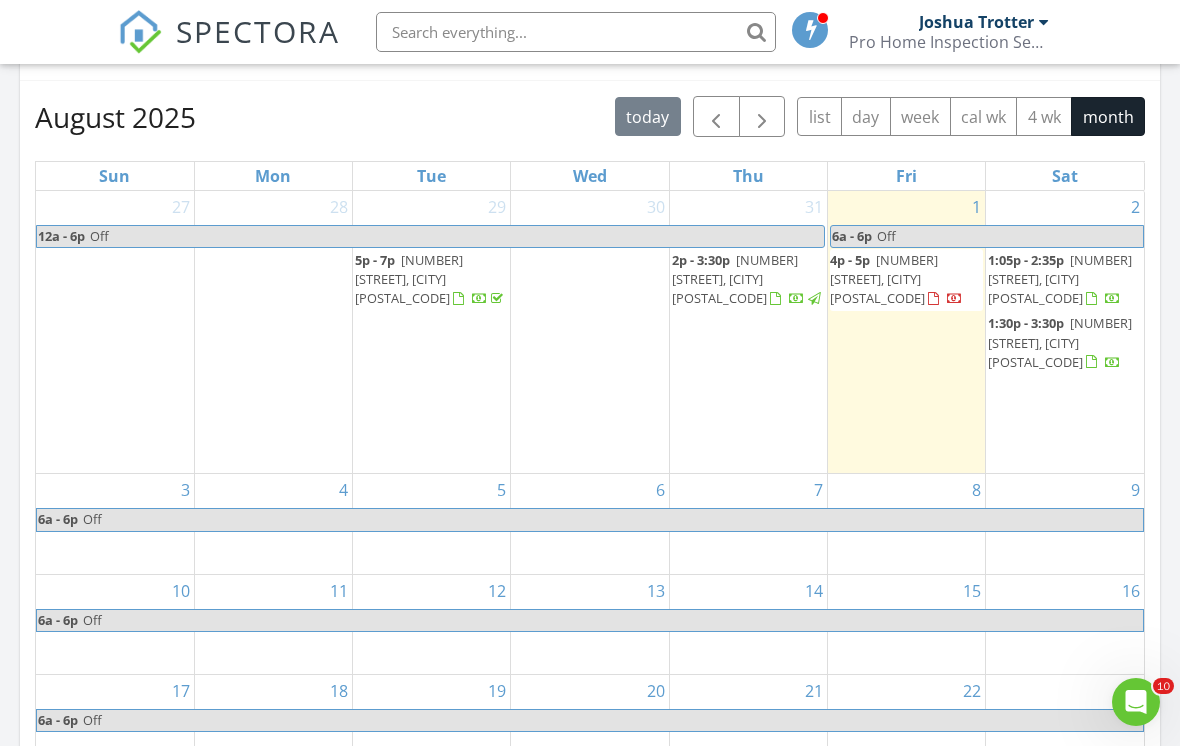 click on "2" at bounding box center [1065, 207] 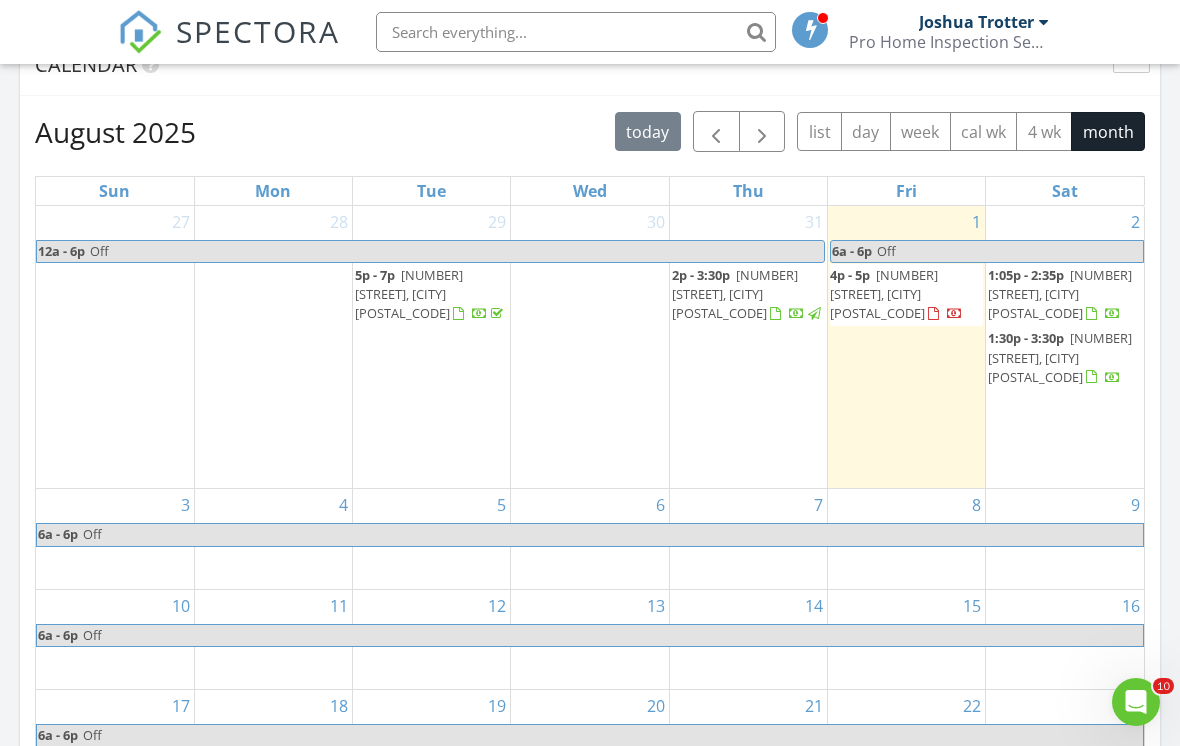 scroll, scrollTop: 837, scrollLeft: 0, axis: vertical 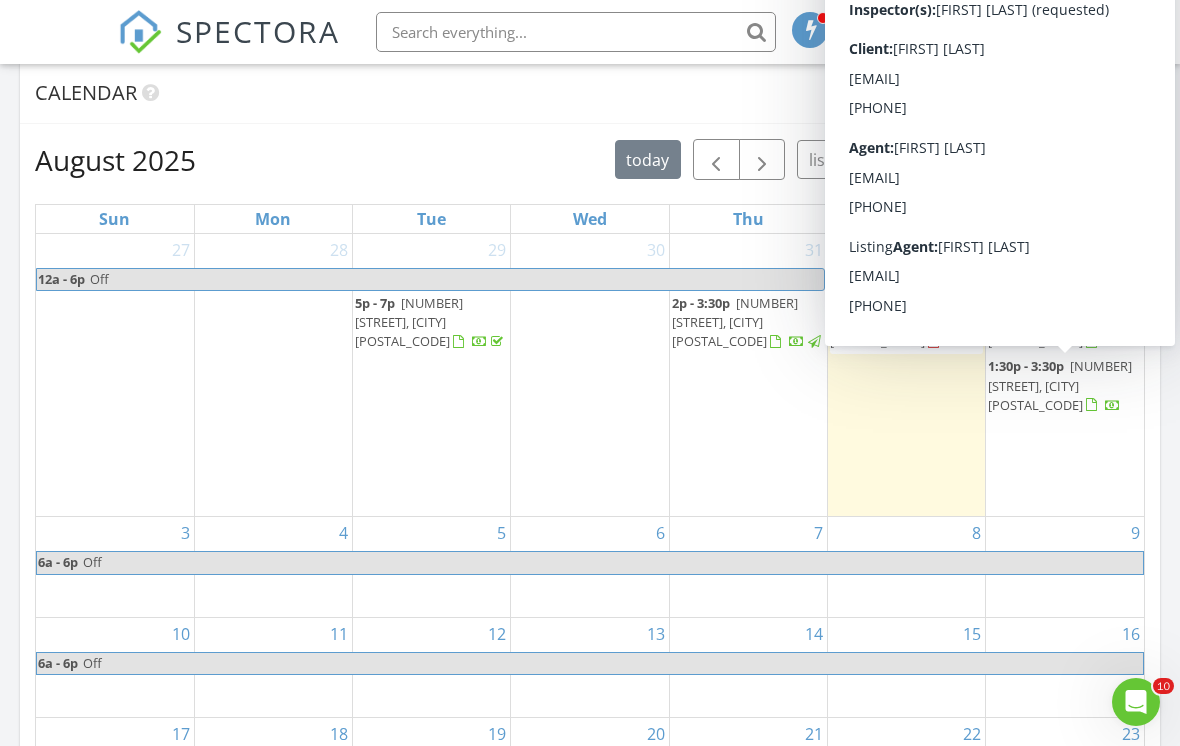 click on "[NUMBER] [STREET], [CITY] [POSTAL_CODE]" at bounding box center [1060, 385] 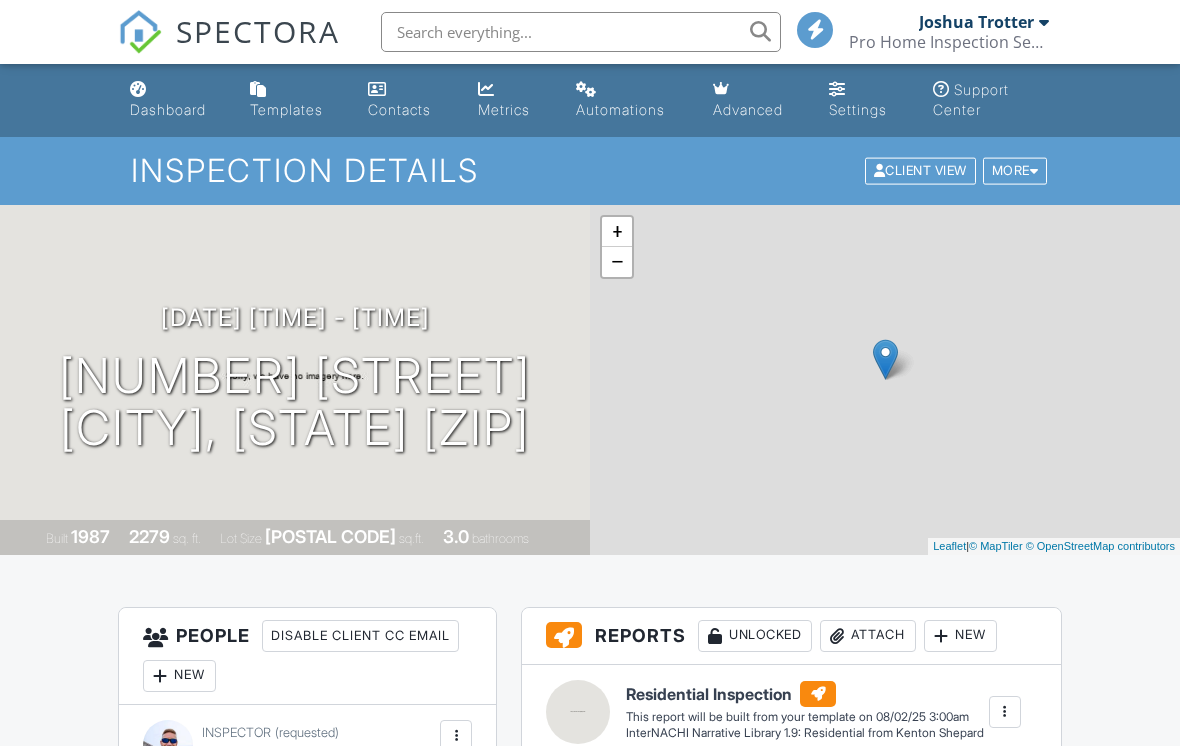 scroll, scrollTop: 0, scrollLeft: 0, axis: both 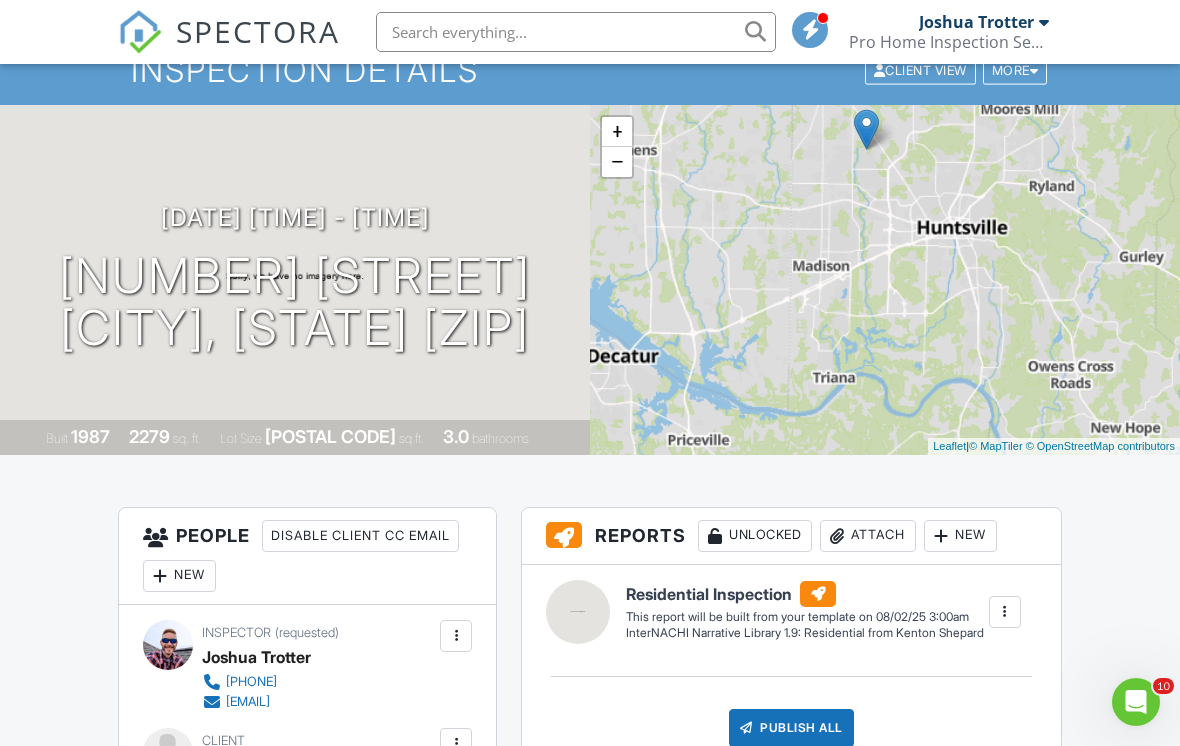 click on "+ − Leaflet  |  © MapTiler   © OpenStreetMap contributors" at bounding box center (885, 280) 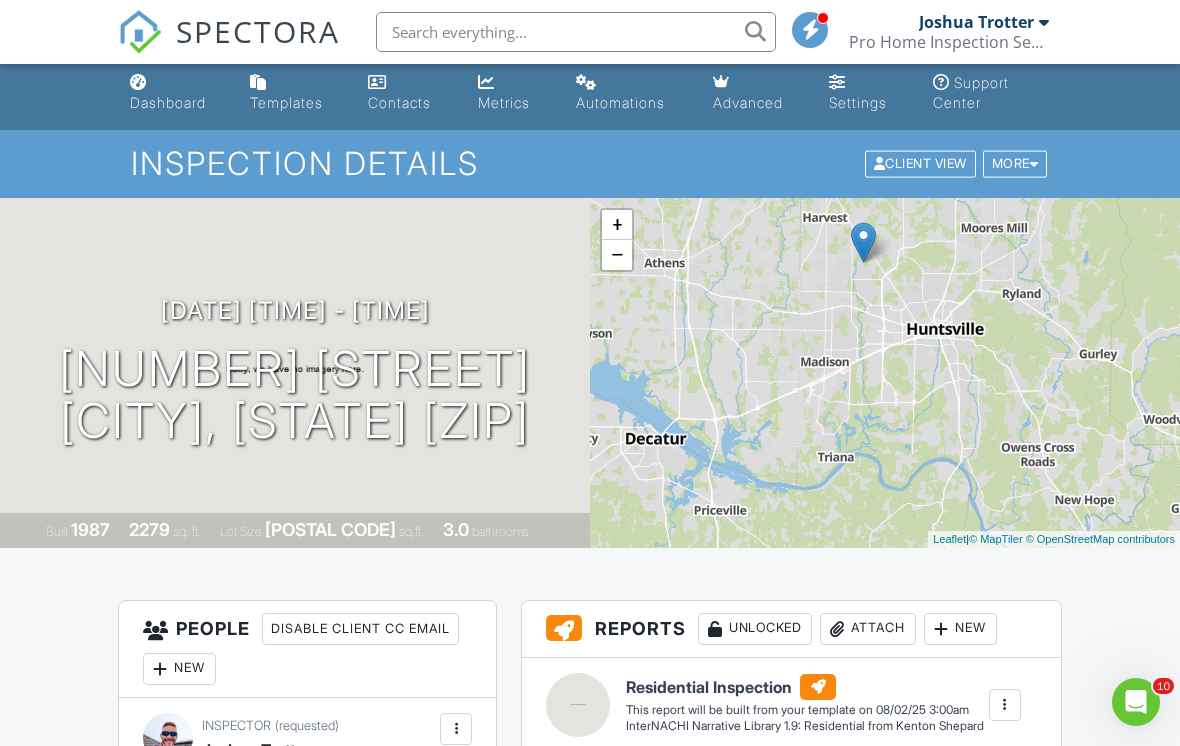 scroll, scrollTop: 0, scrollLeft: 0, axis: both 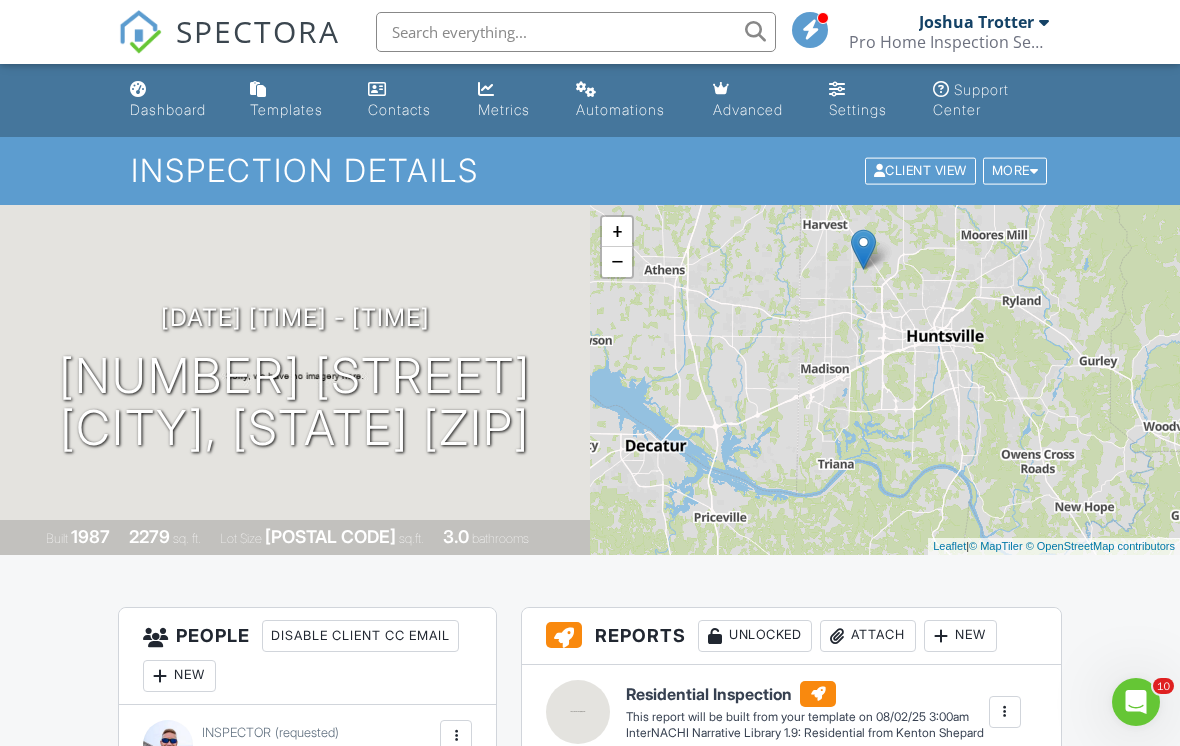 click on "Dashboard" at bounding box center (168, 109) 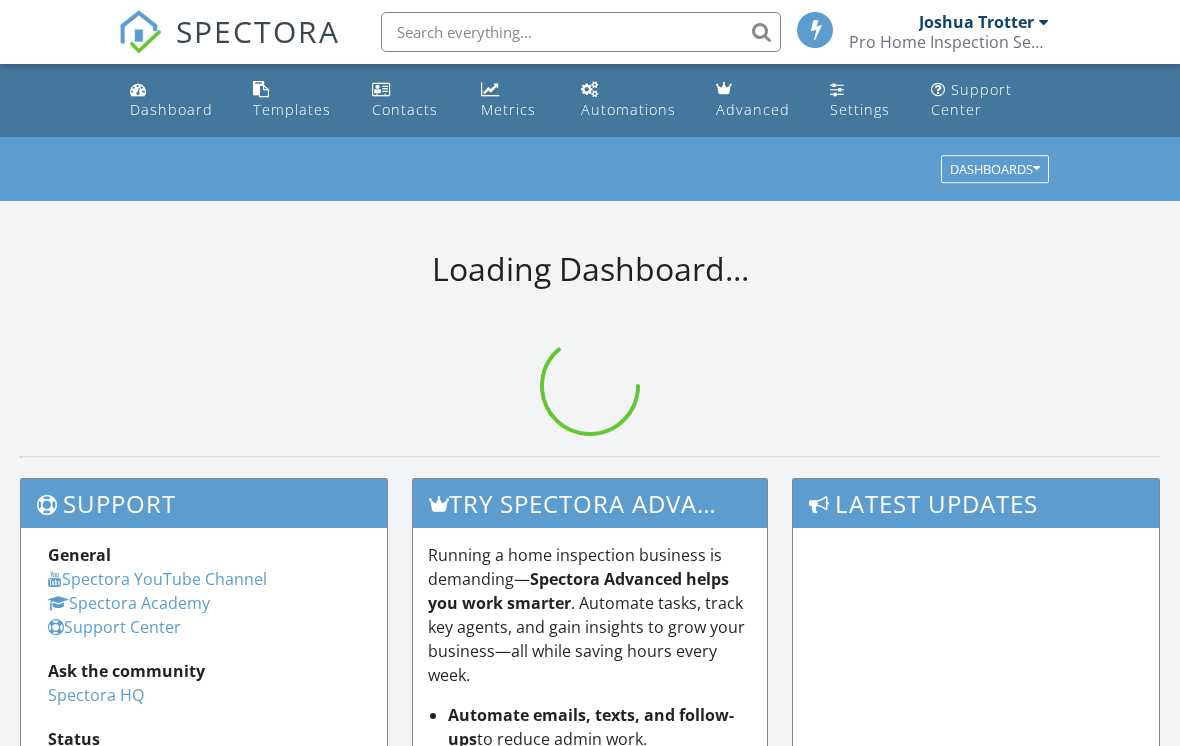 scroll, scrollTop: 0, scrollLeft: 0, axis: both 